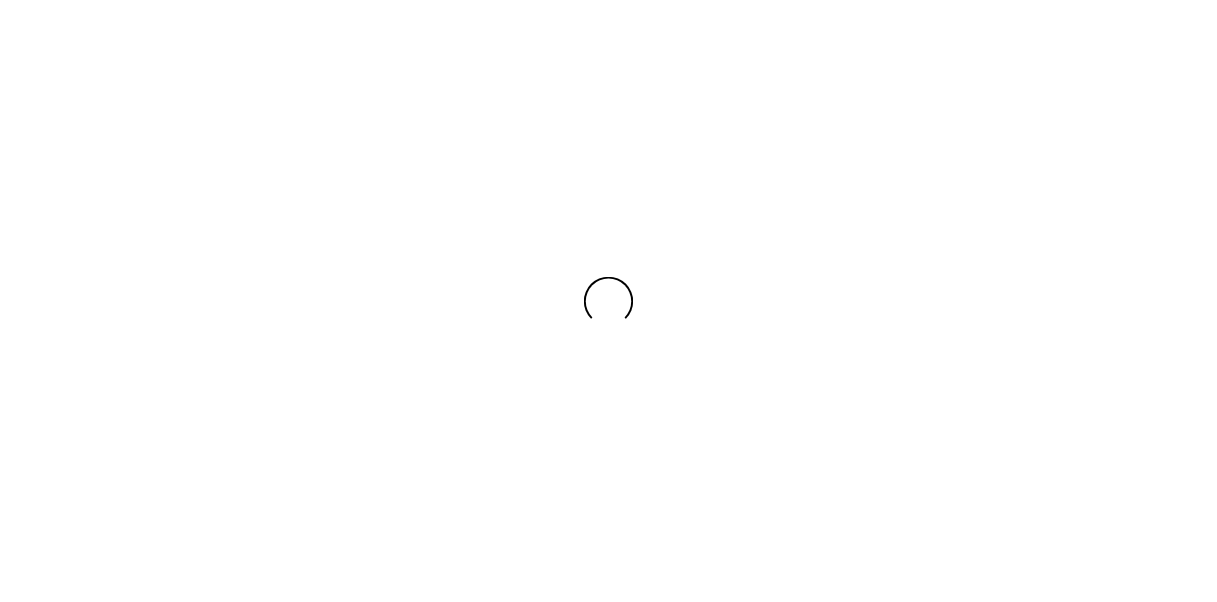 scroll, scrollTop: 0, scrollLeft: 0, axis: both 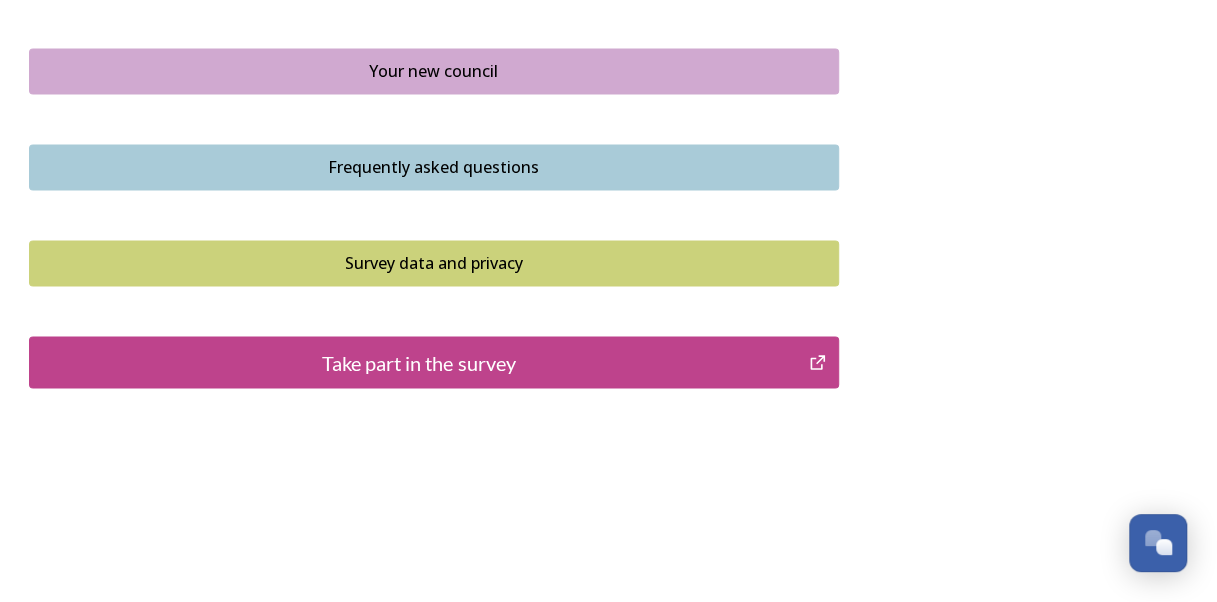click on "Take part in the survey" at bounding box center (419, 362) 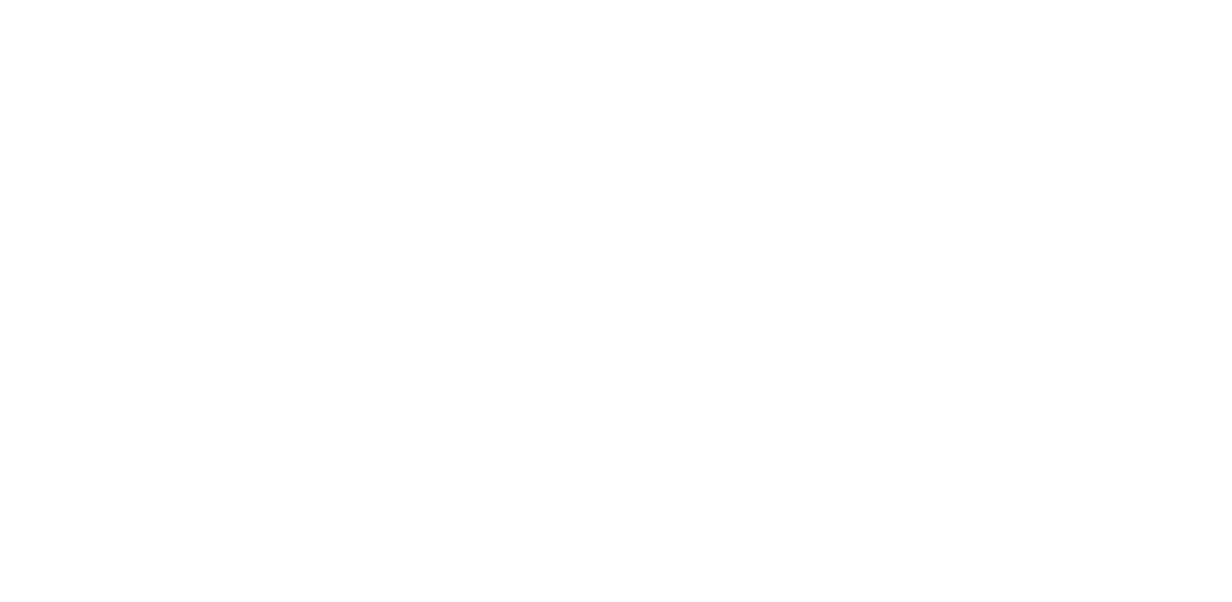 scroll, scrollTop: 0, scrollLeft: 0, axis: both 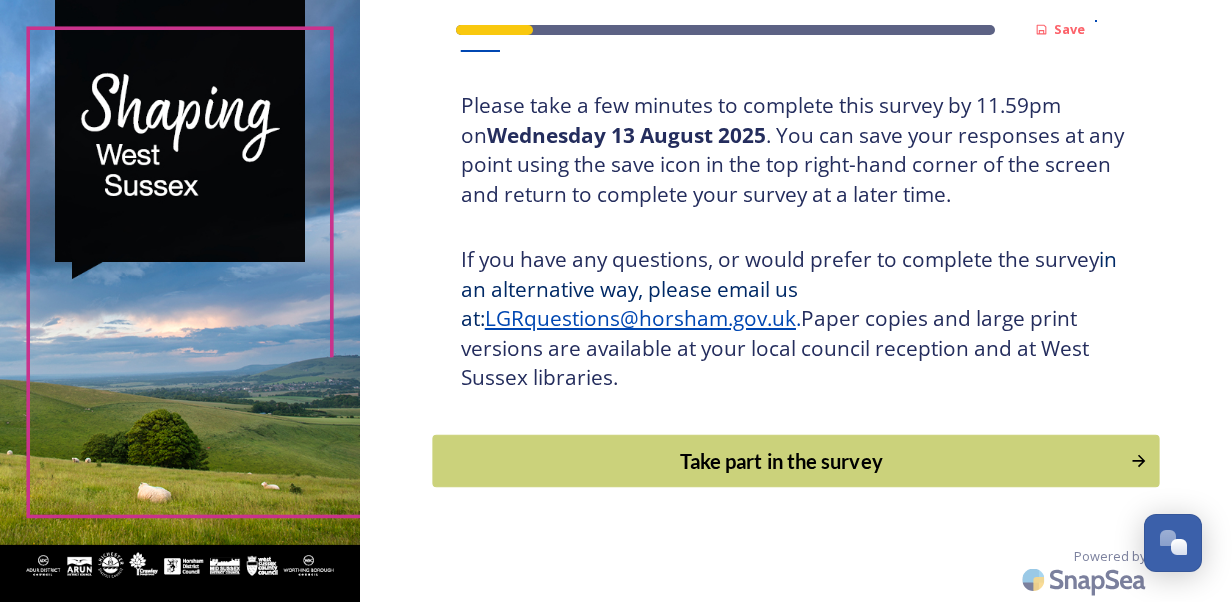 click on "Take part in the survey" at bounding box center (781, 461) 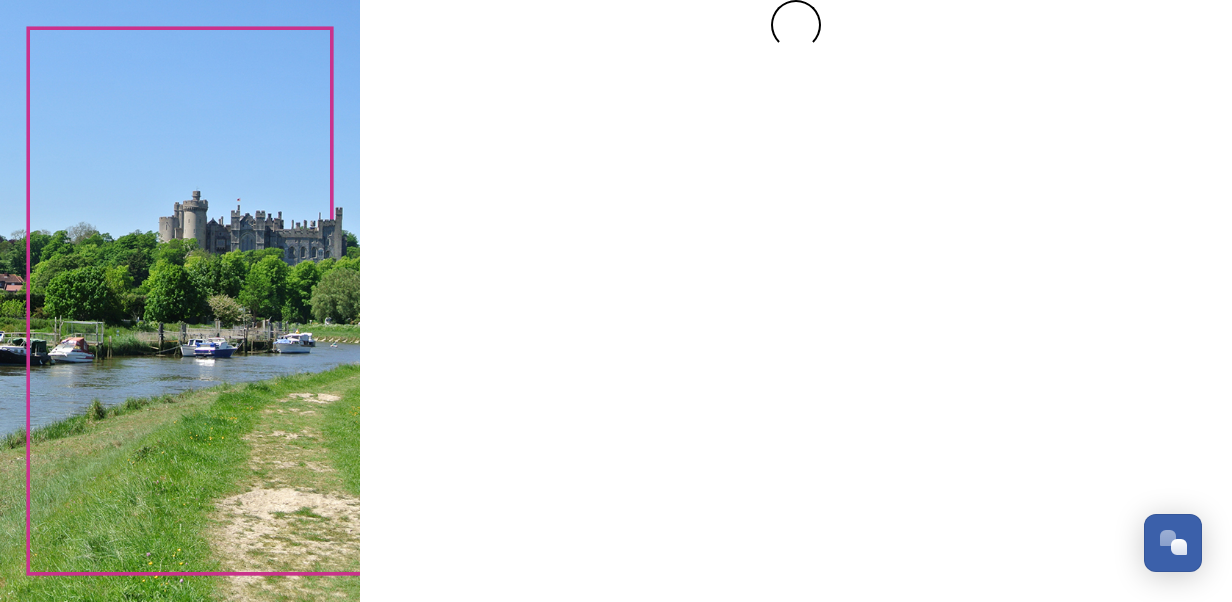 scroll, scrollTop: 0, scrollLeft: 0, axis: both 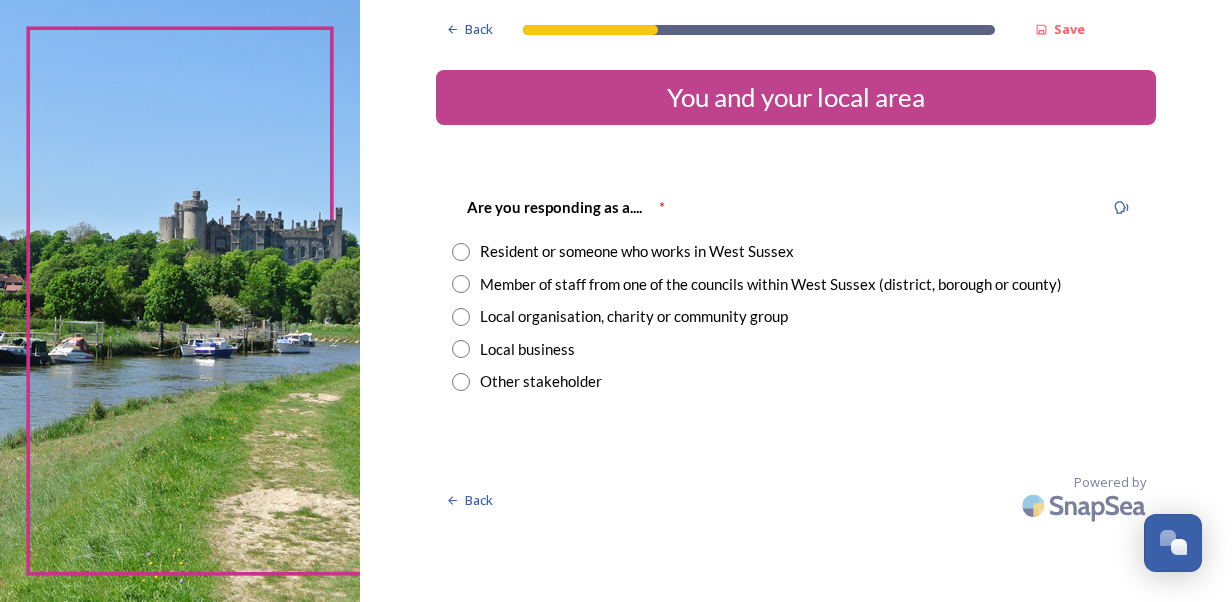 click at bounding box center (461, 252) 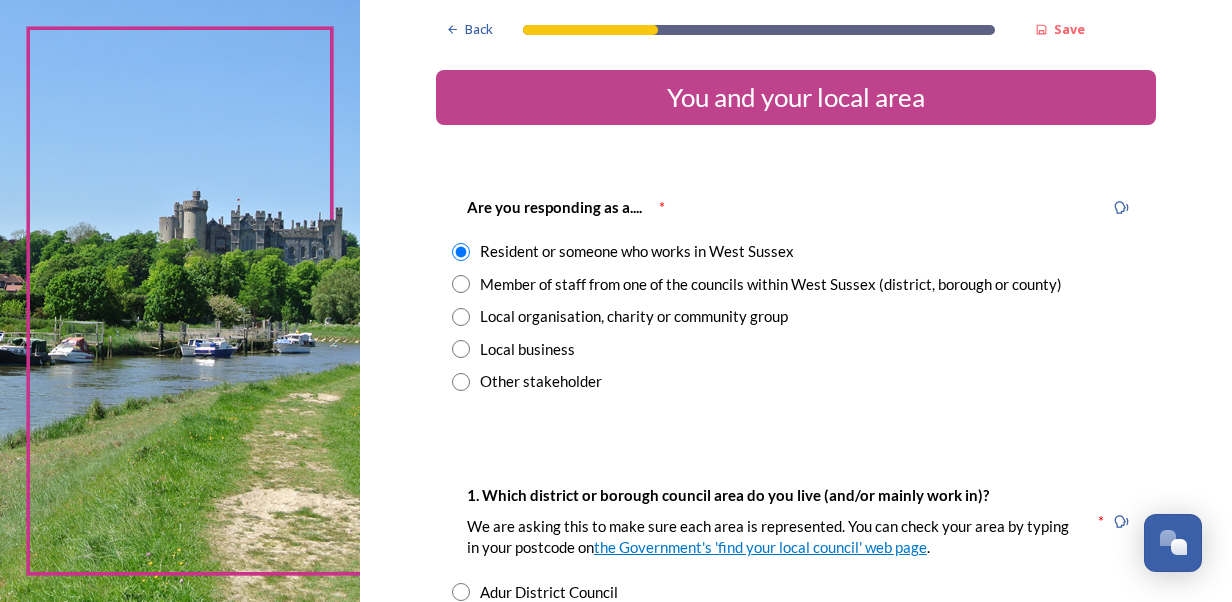 click at bounding box center [461, 284] 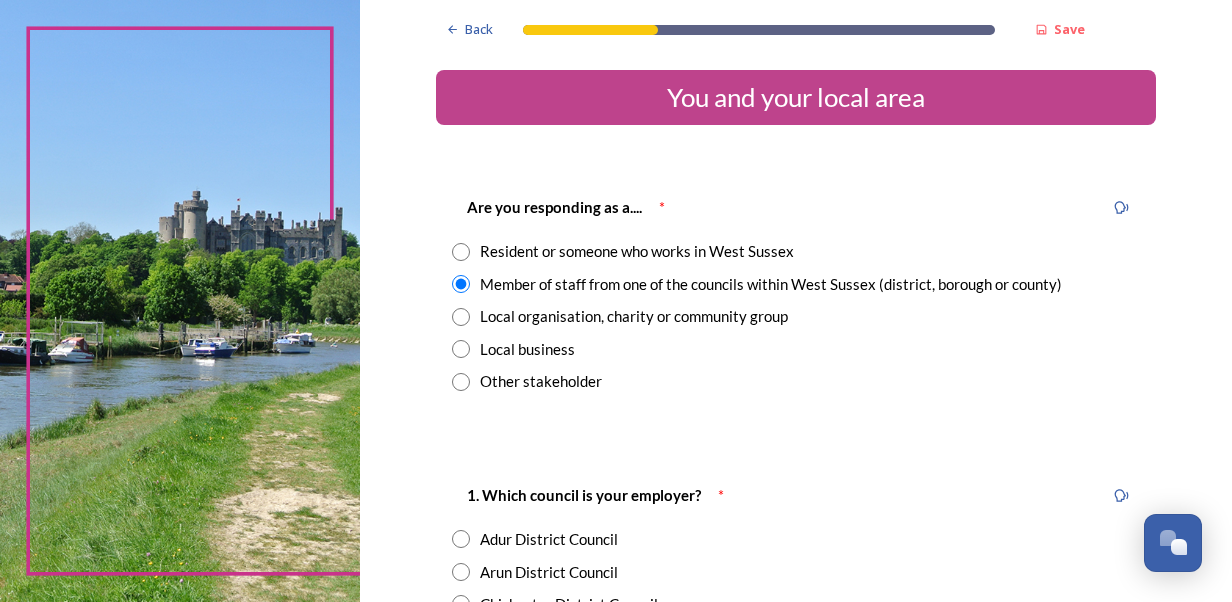 click at bounding box center (461, 252) 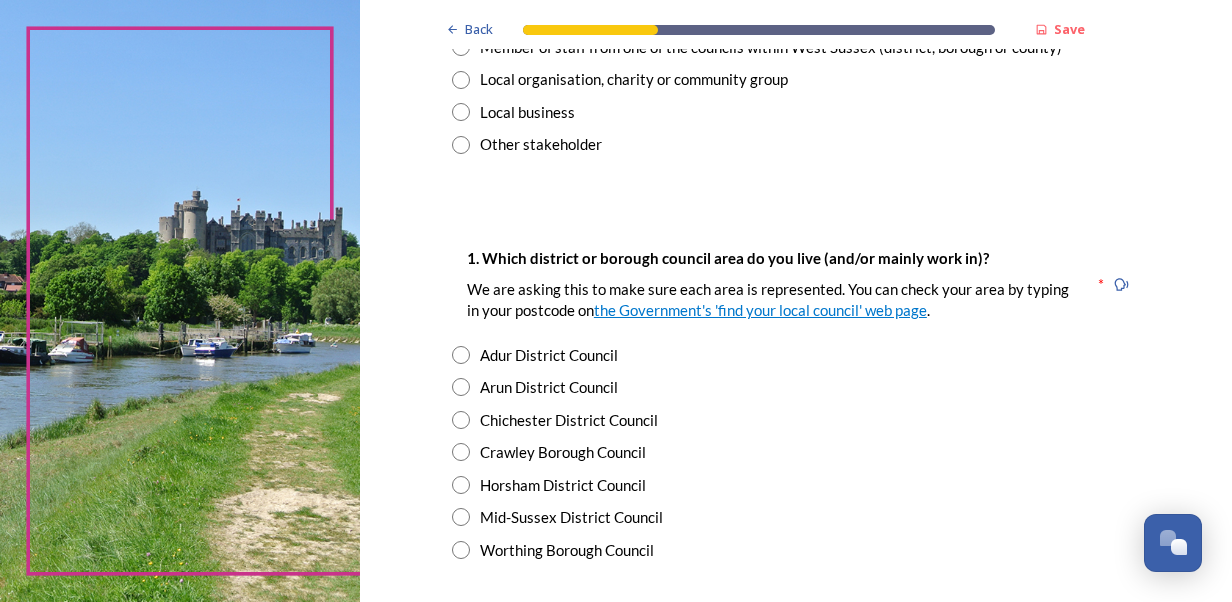 scroll, scrollTop: 299, scrollLeft: 0, axis: vertical 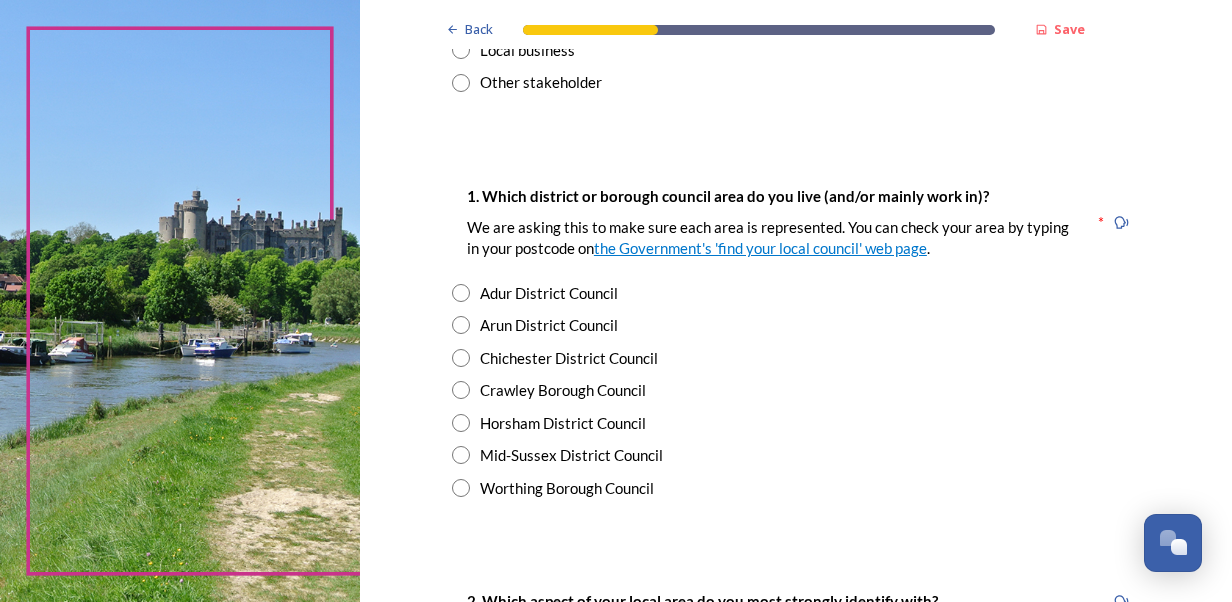 click at bounding box center (461, 325) 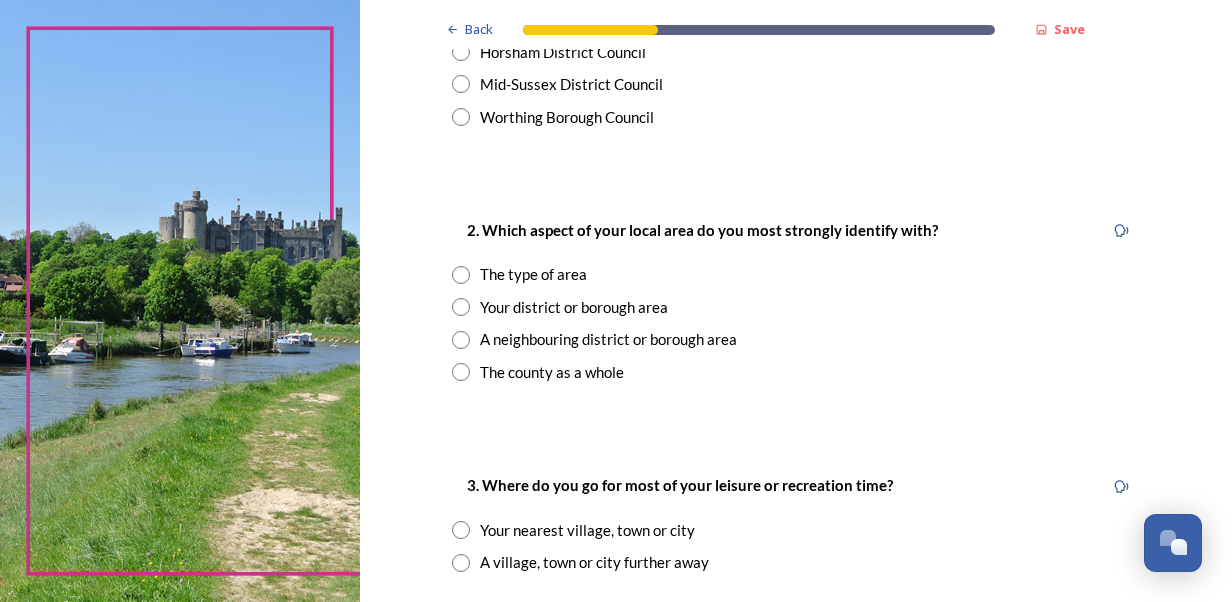scroll, scrollTop: 698, scrollLeft: 0, axis: vertical 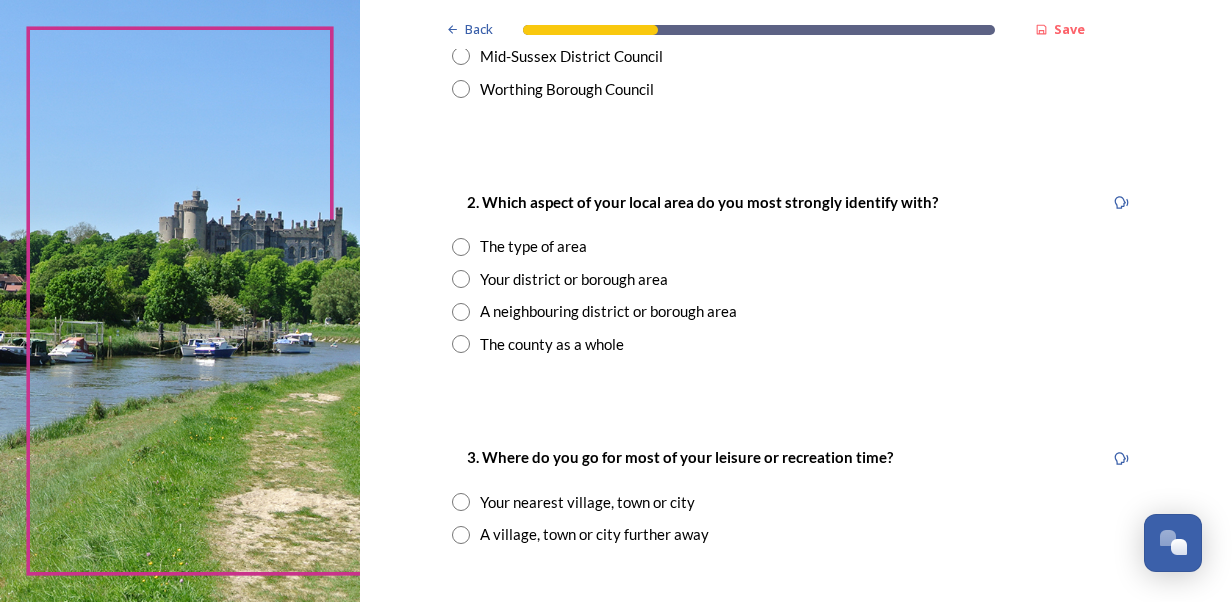 click at bounding box center (461, 247) 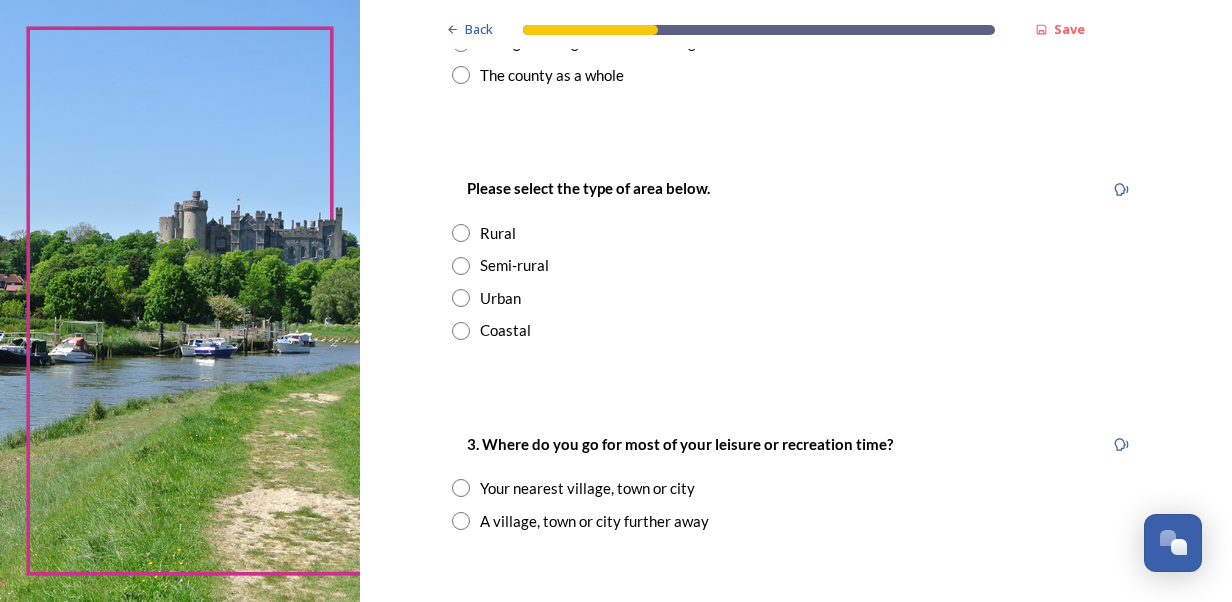 scroll, scrollTop: 970, scrollLeft: 0, axis: vertical 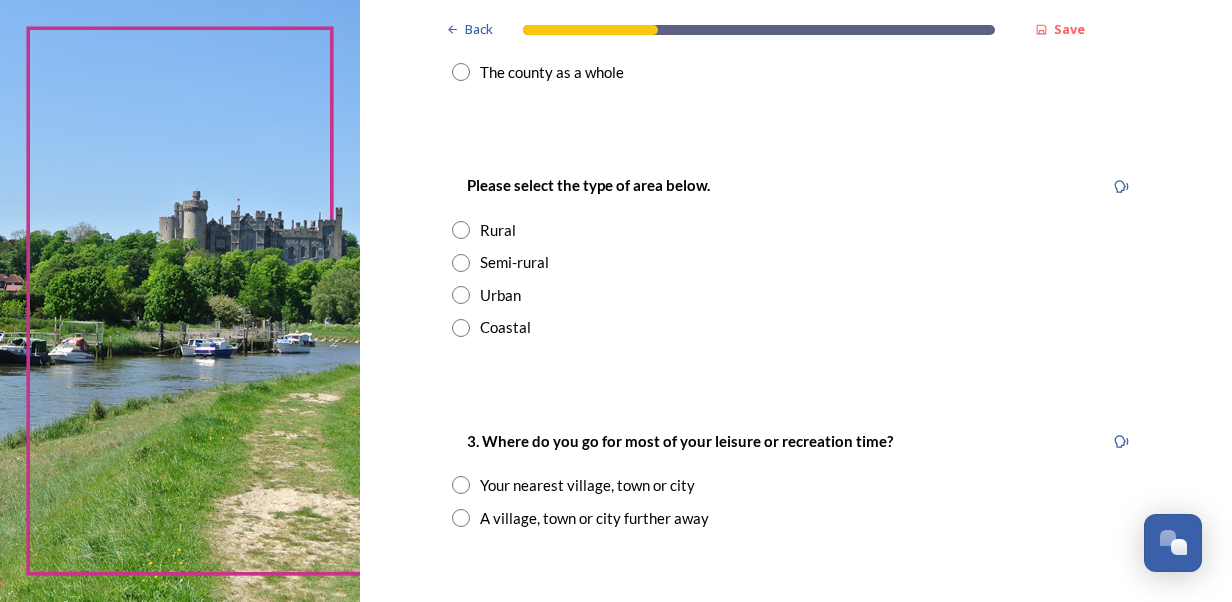 click at bounding box center (461, 263) 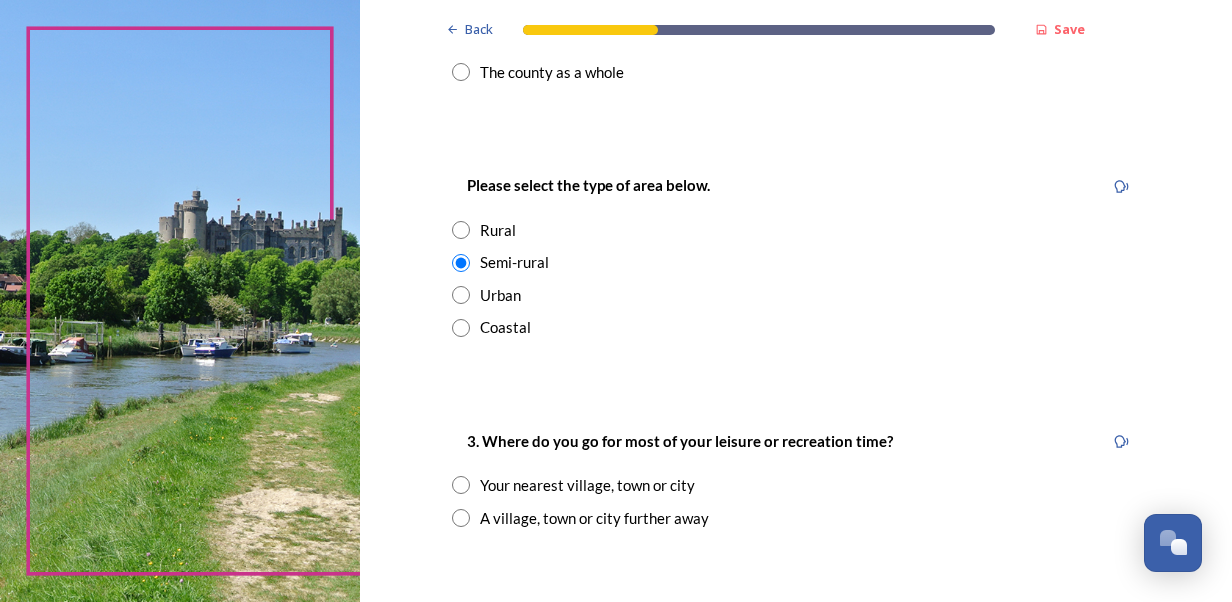 click at bounding box center (461, 518) 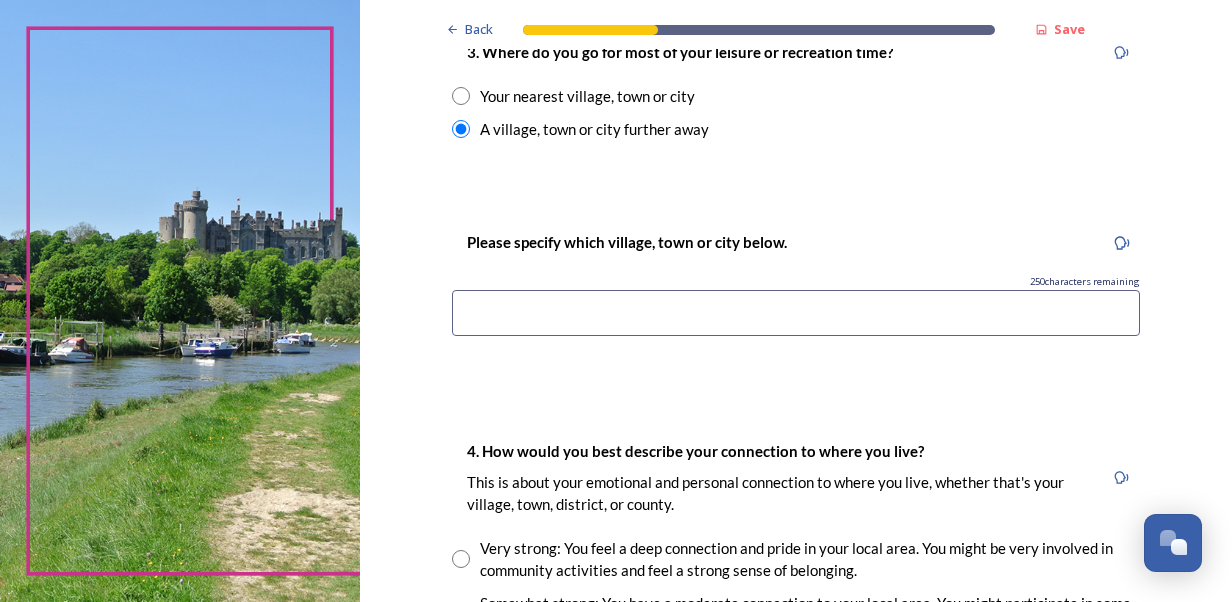scroll, scrollTop: 1366, scrollLeft: 0, axis: vertical 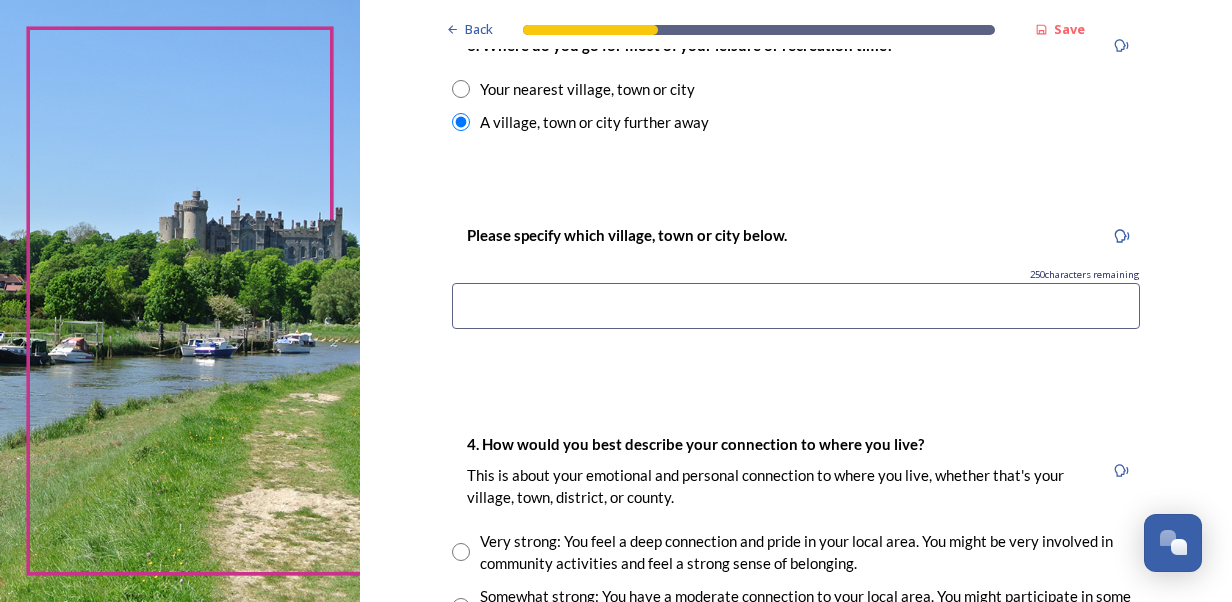 click at bounding box center [796, 306] 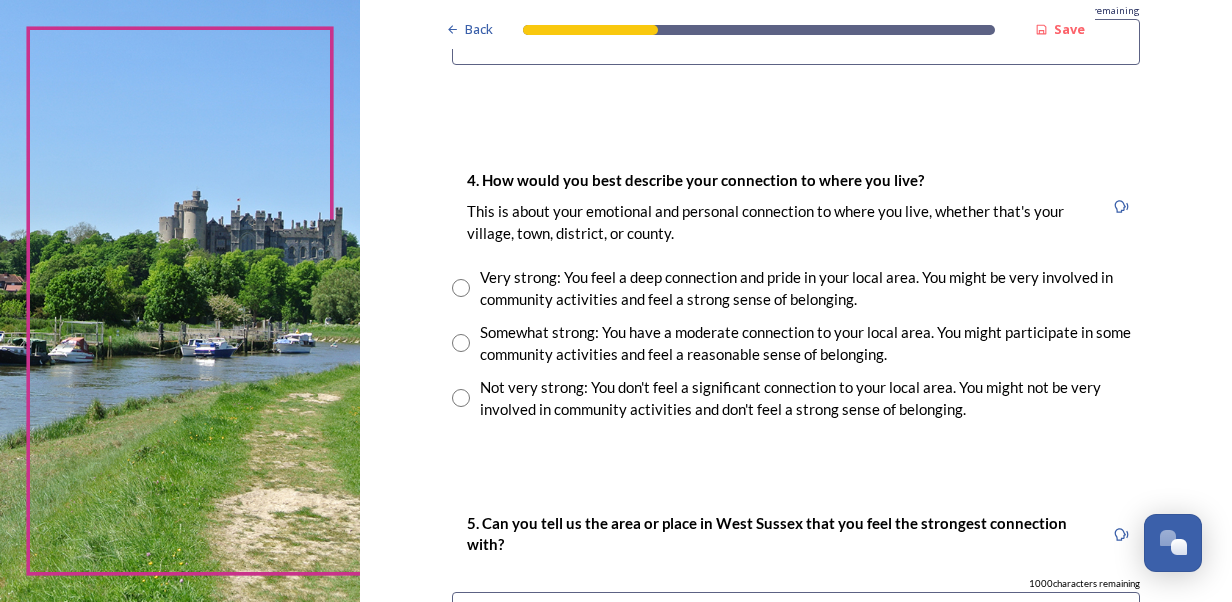 scroll, scrollTop: 1738, scrollLeft: 0, axis: vertical 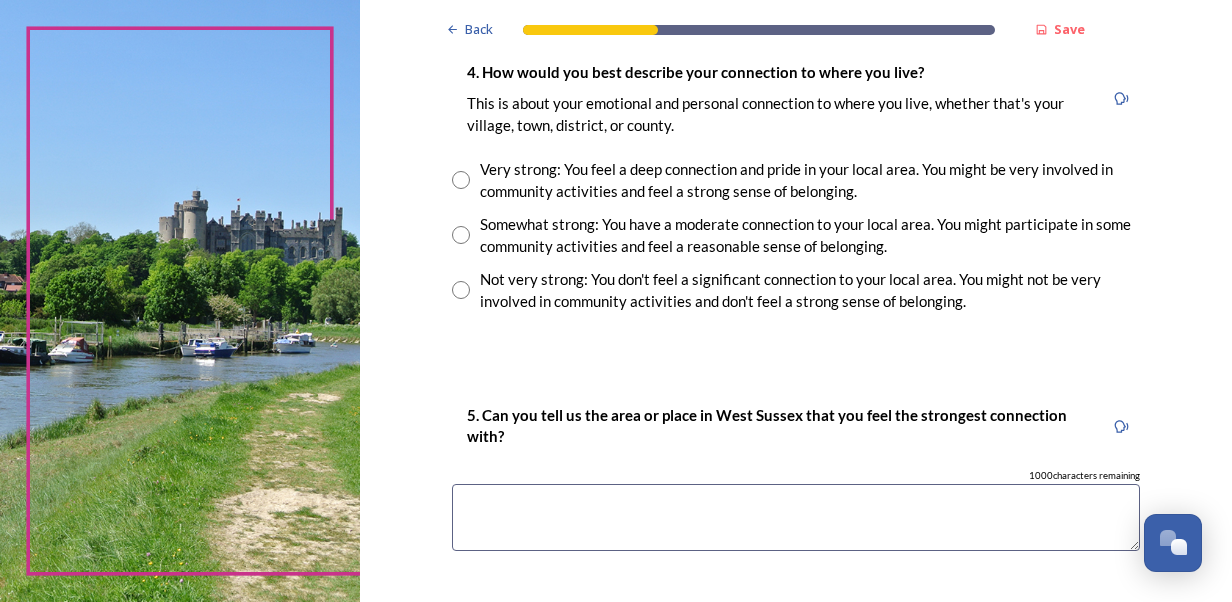 type on "London" 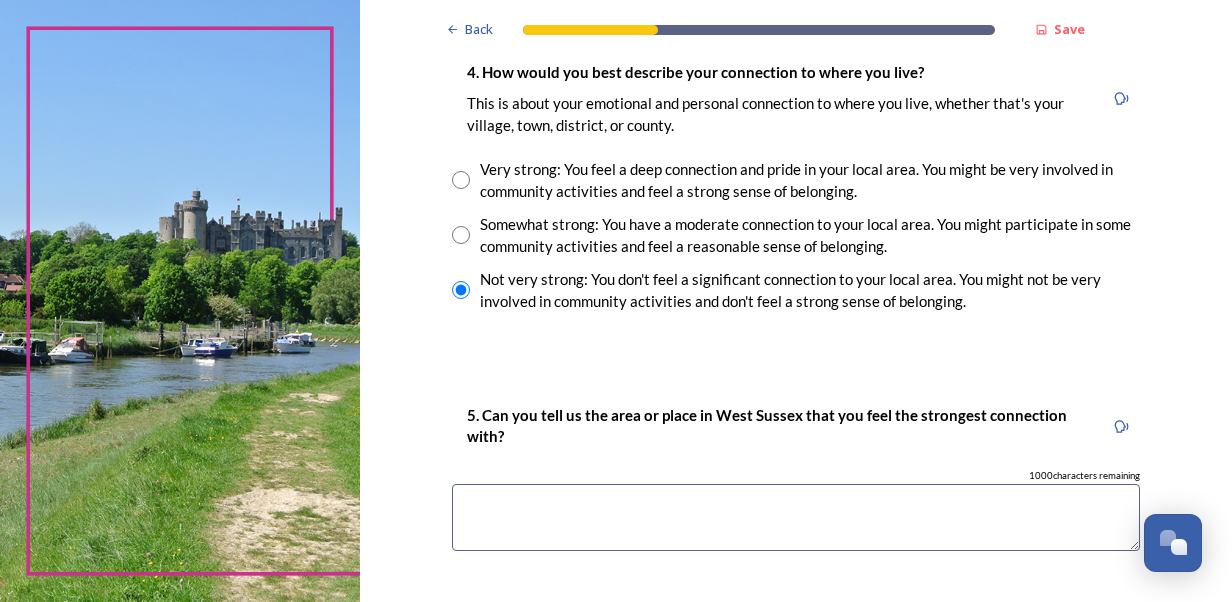 click at bounding box center (796, 517) 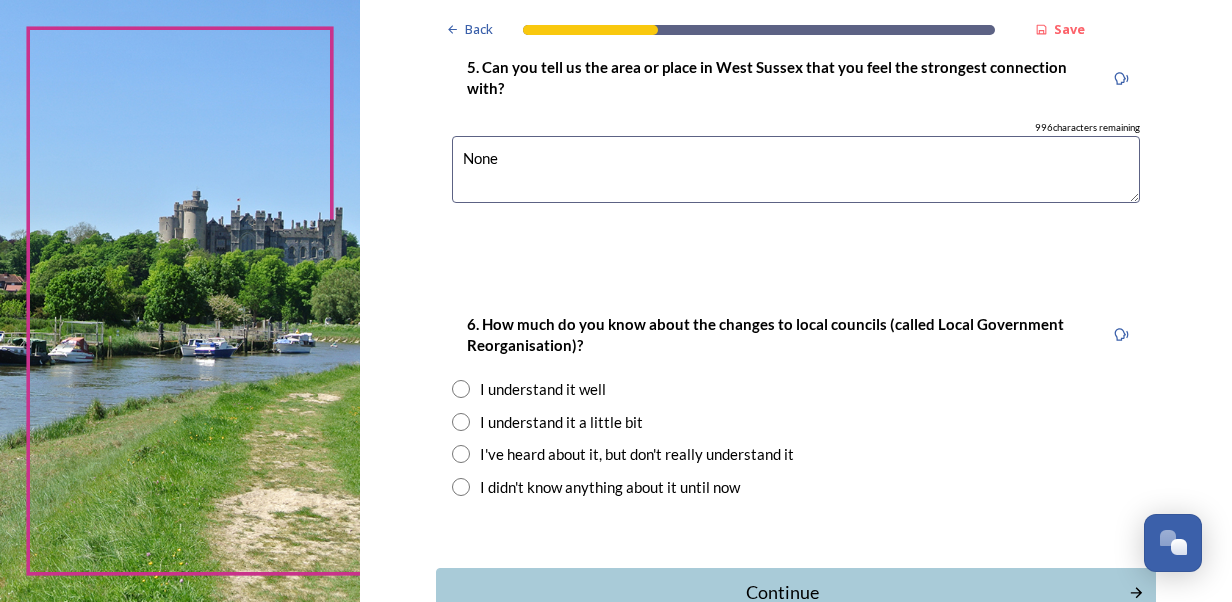 scroll, scrollTop: 2100, scrollLeft: 0, axis: vertical 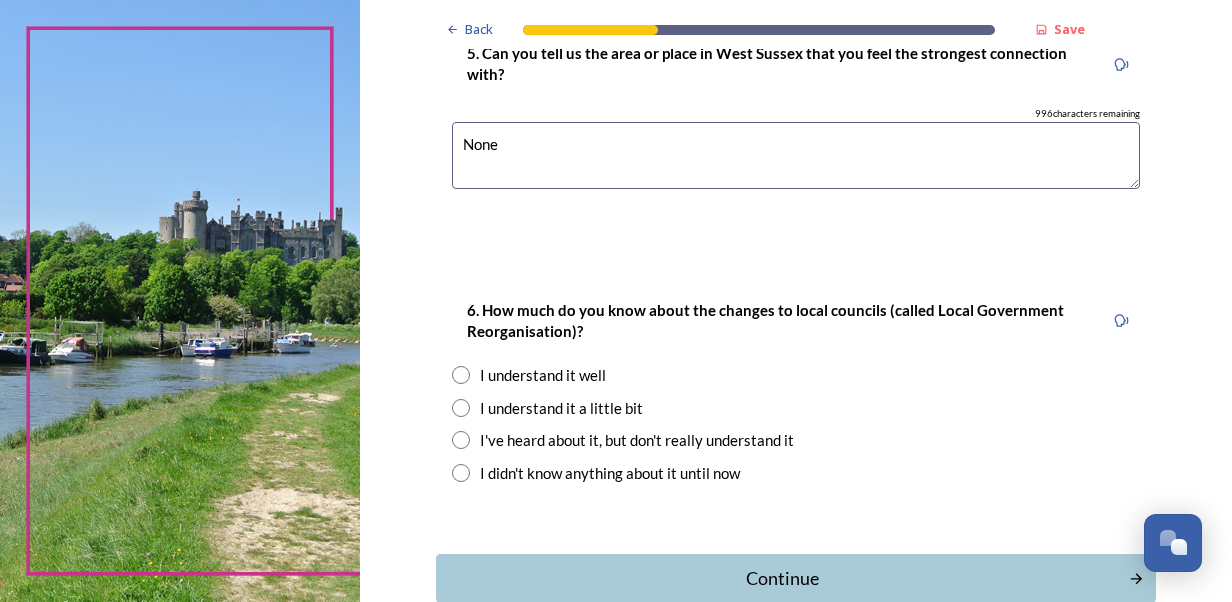 type on "None" 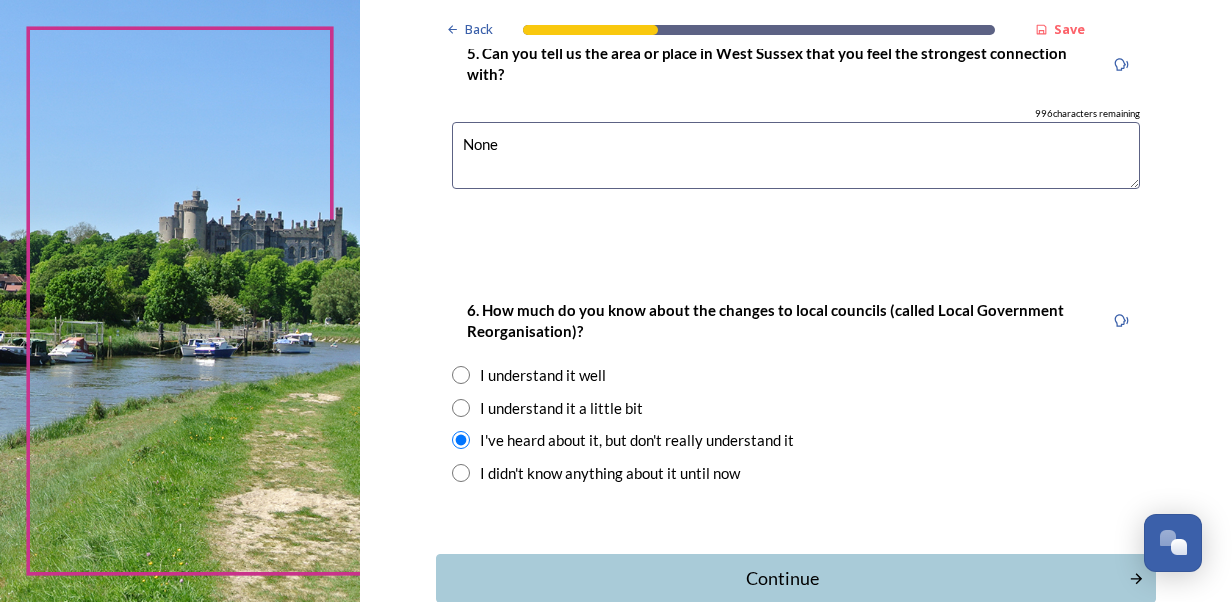 drag, startPoint x: 838, startPoint y: 576, endPoint x: 632, endPoint y: 539, distance: 209.29645 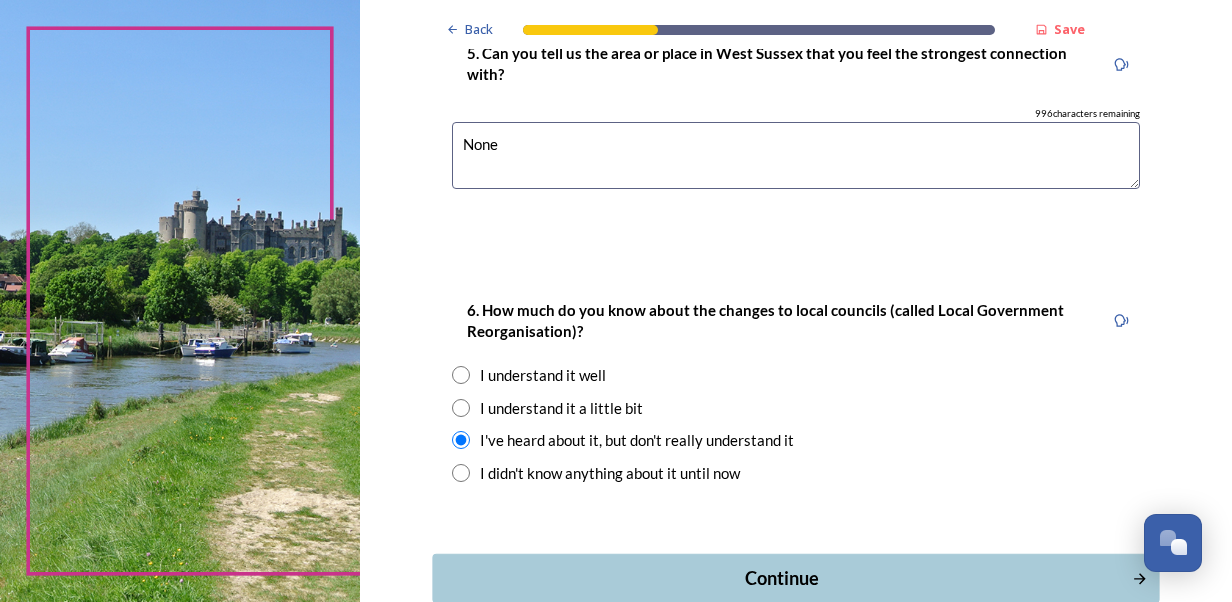 click on "Continue" at bounding box center [781, 578] 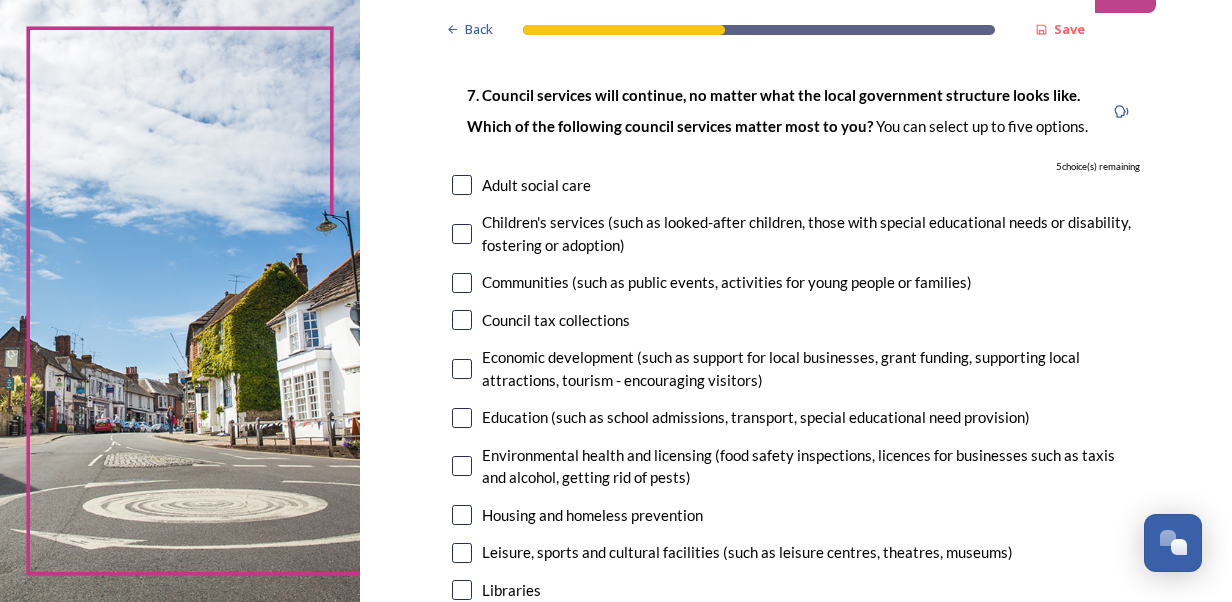 scroll, scrollTop: 142, scrollLeft: 0, axis: vertical 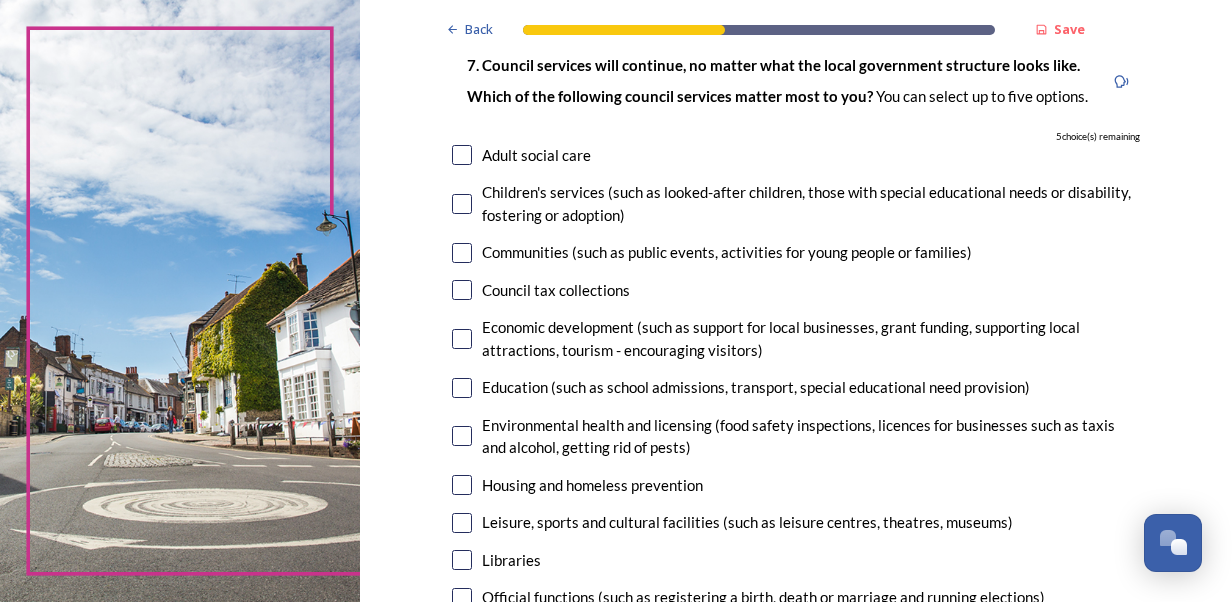 click at bounding box center [462, 204] 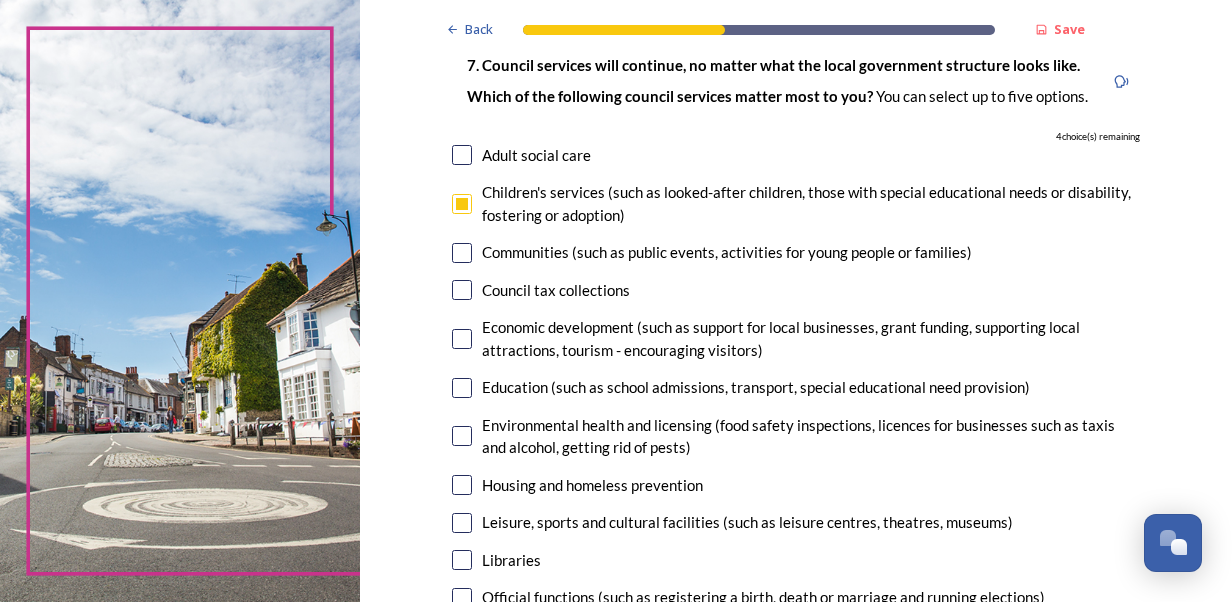 click at bounding box center [462, 155] 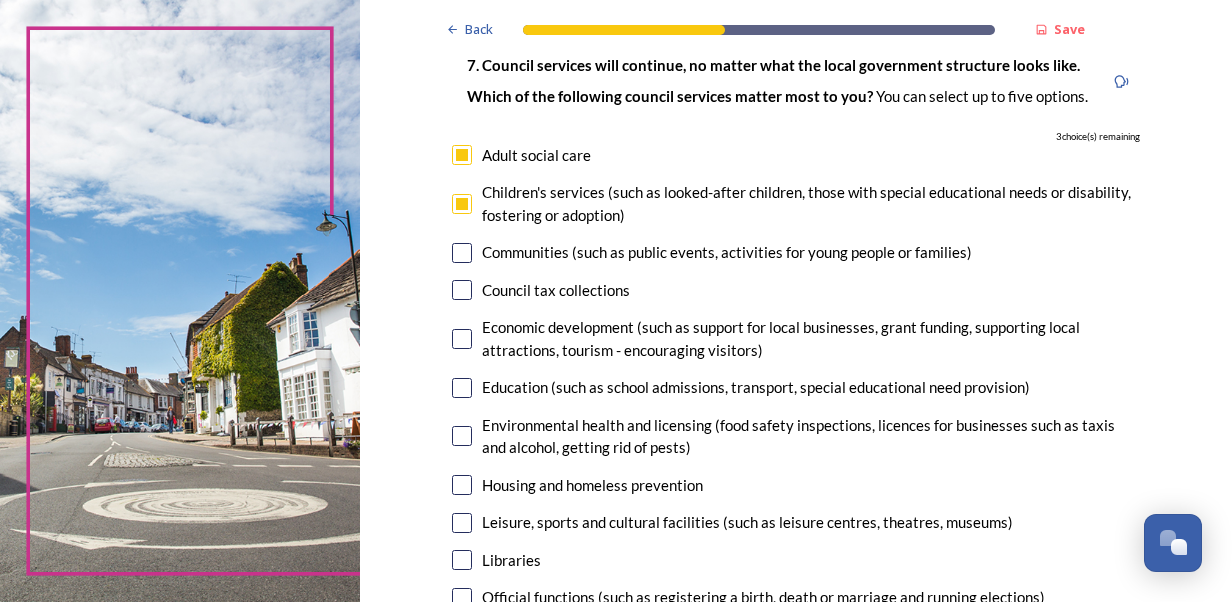 click at bounding box center (462, 388) 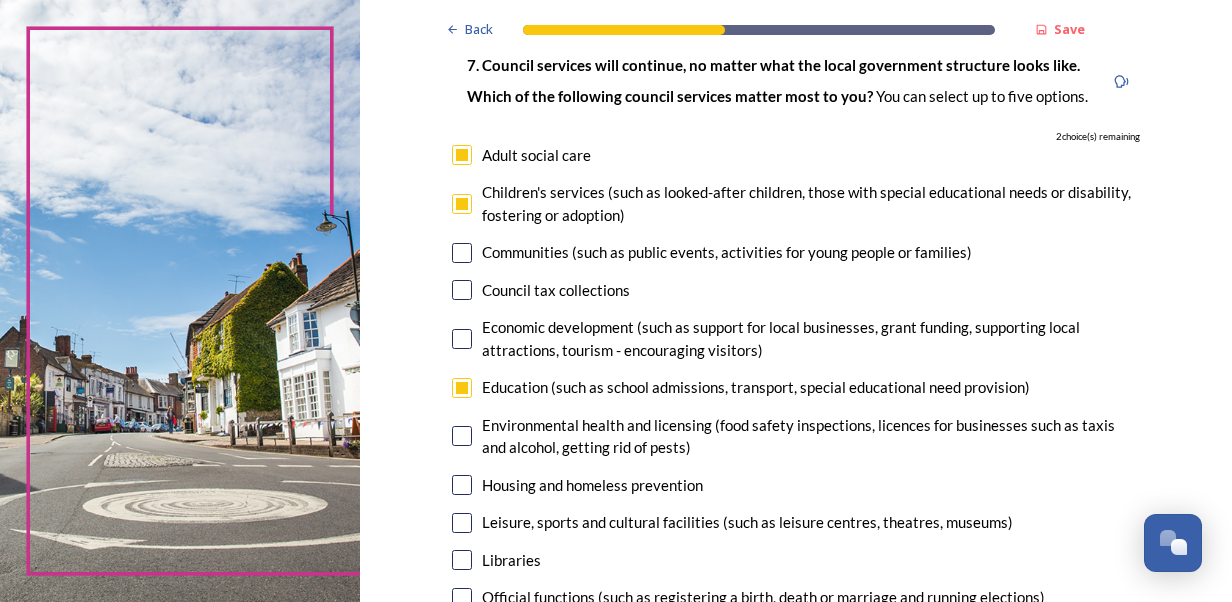 click at bounding box center [462, 436] 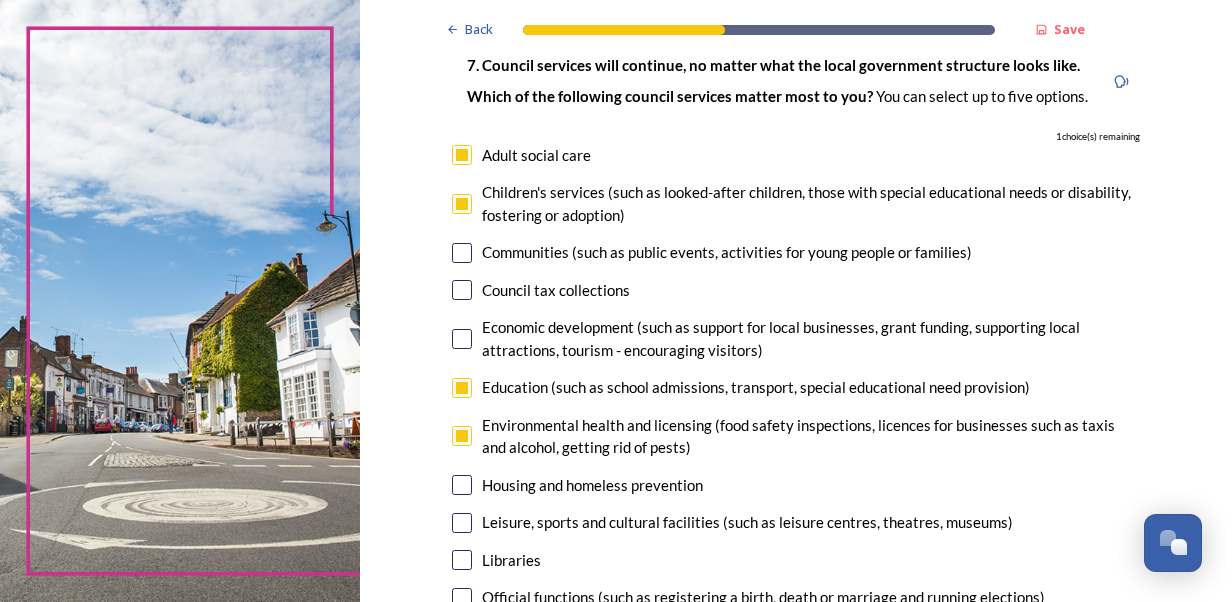 click at bounding box center [462, 436] 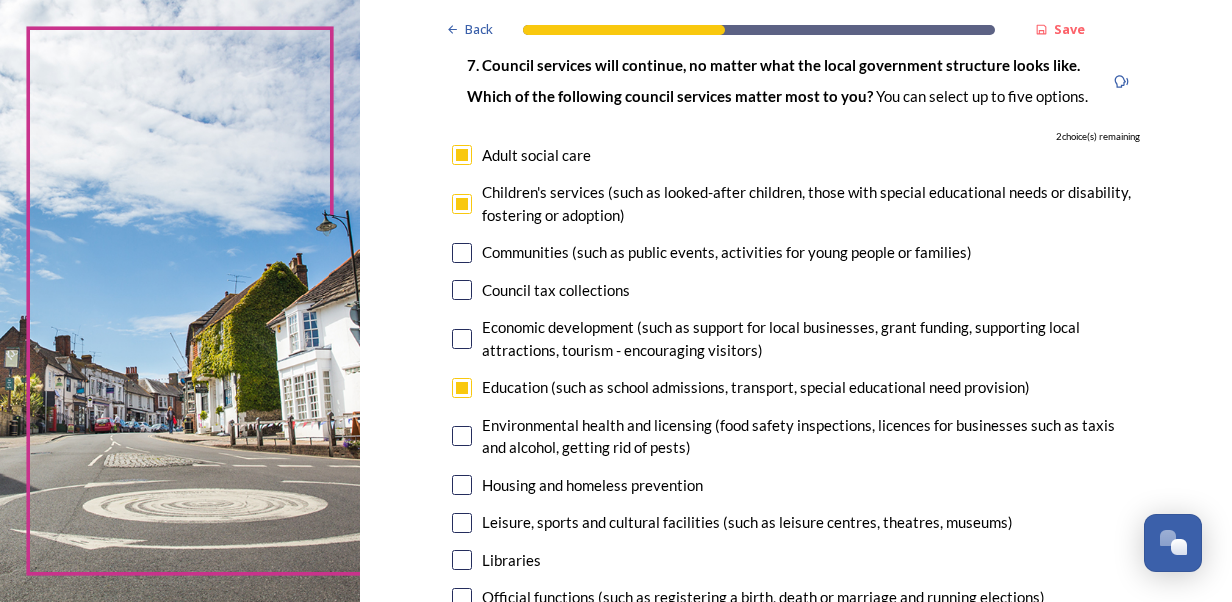 click at bounding box center [462, 523] 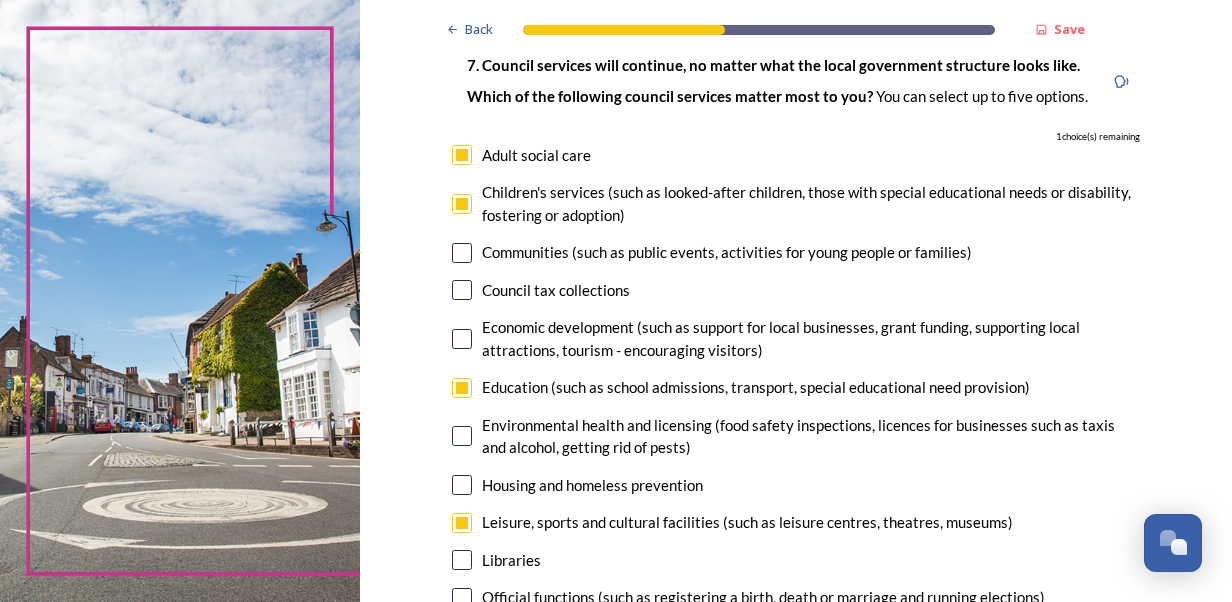 click at bounding box center (462, 485) 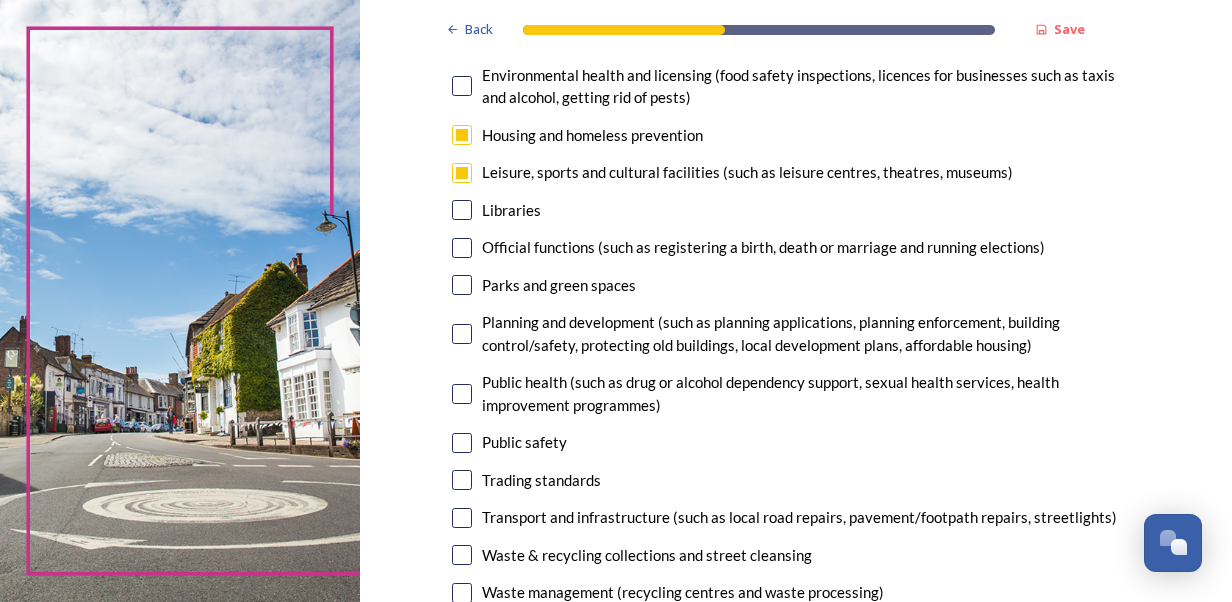 scroll, scrollTop: 501, scrollLeft: 0, axis: vertical 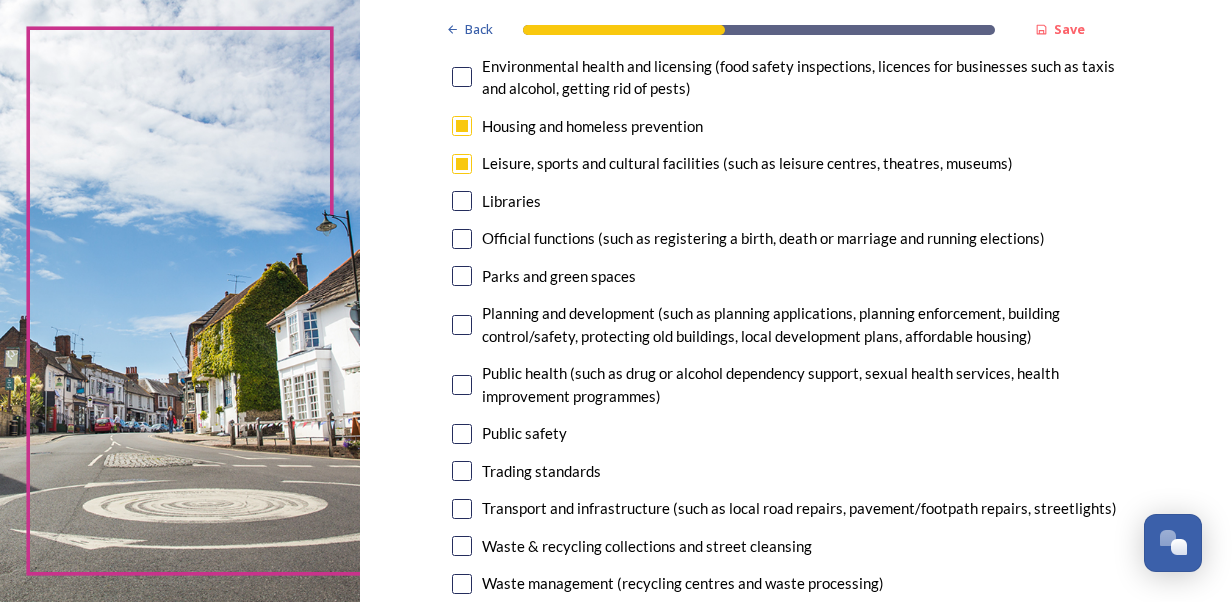 click at bounding box center (462, 276) 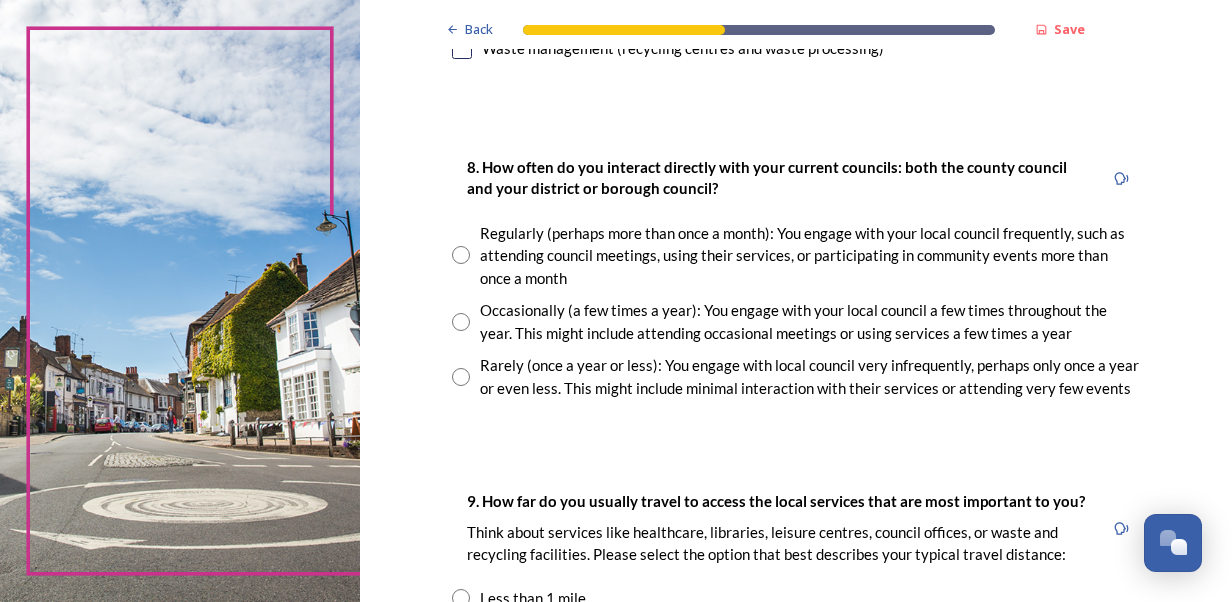 scroll, scrollTop: 1063, scrollLeft: 0, axis: vertical 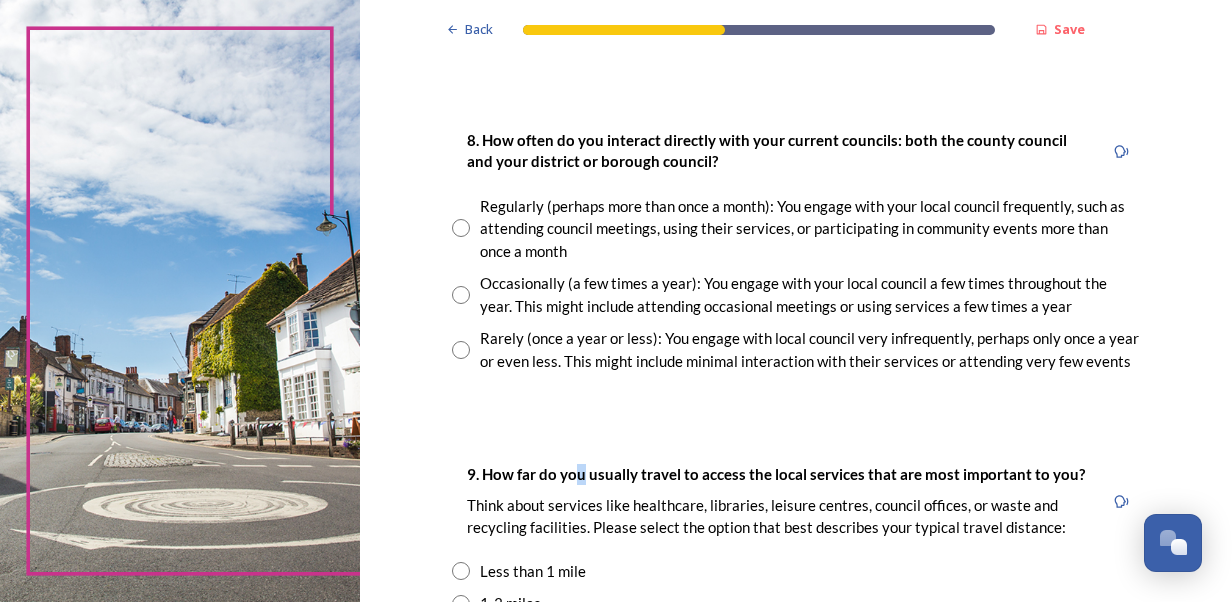 drag, startPoint x: 455, startPoint y: 348, endPoint x: 572, endPoint y: 433, distance: 144.61673 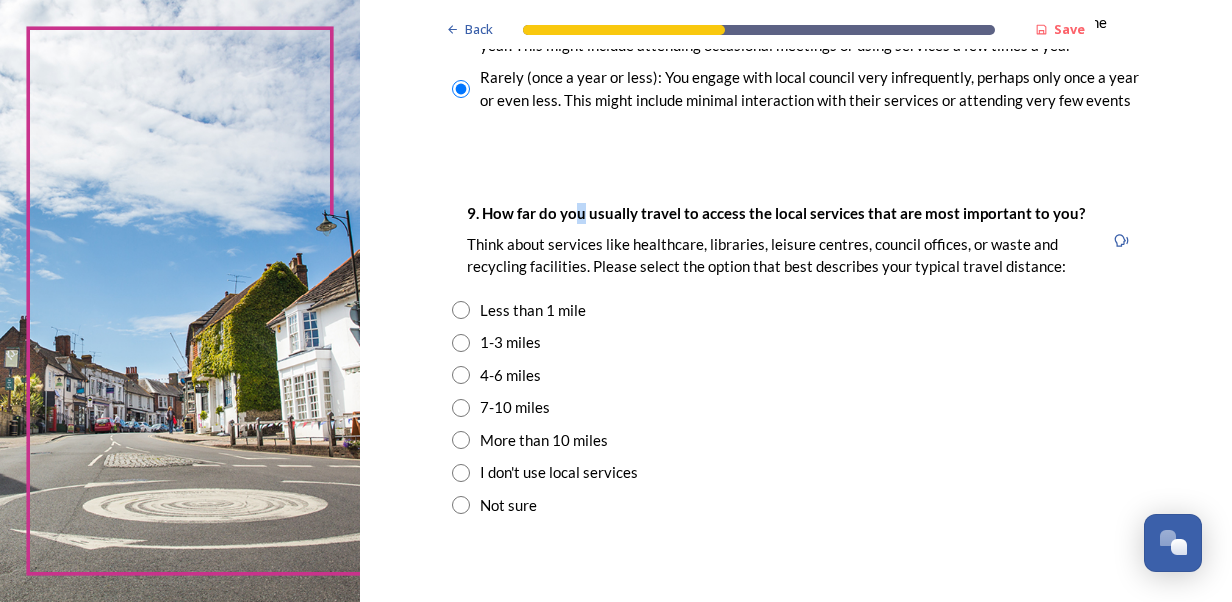 scroll, scrollTop: 1400, scrollLeft: 0, axis: vertical 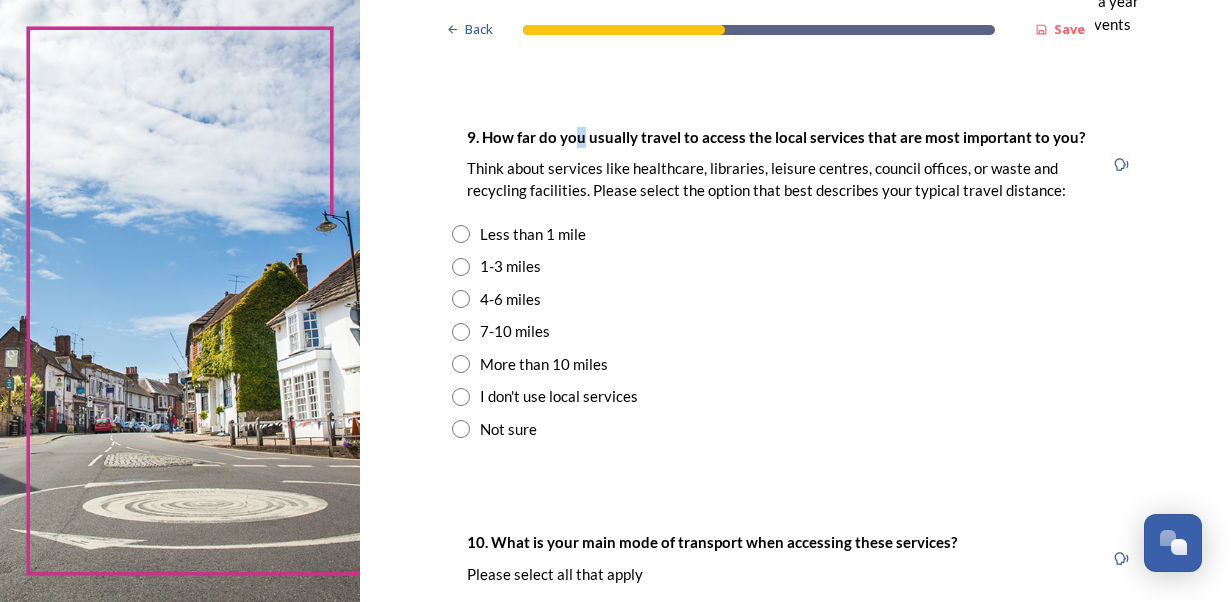 click at bounding box center [461, 364] 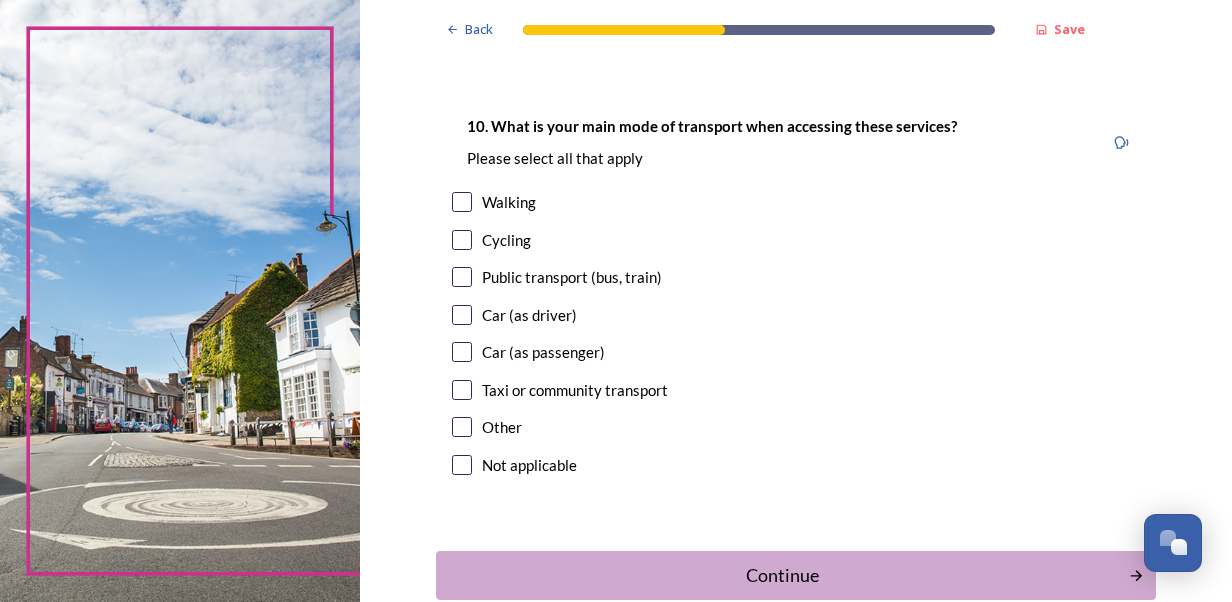 scroll, scrollTop: 1826, scrollLeft: 0, axis: vertical 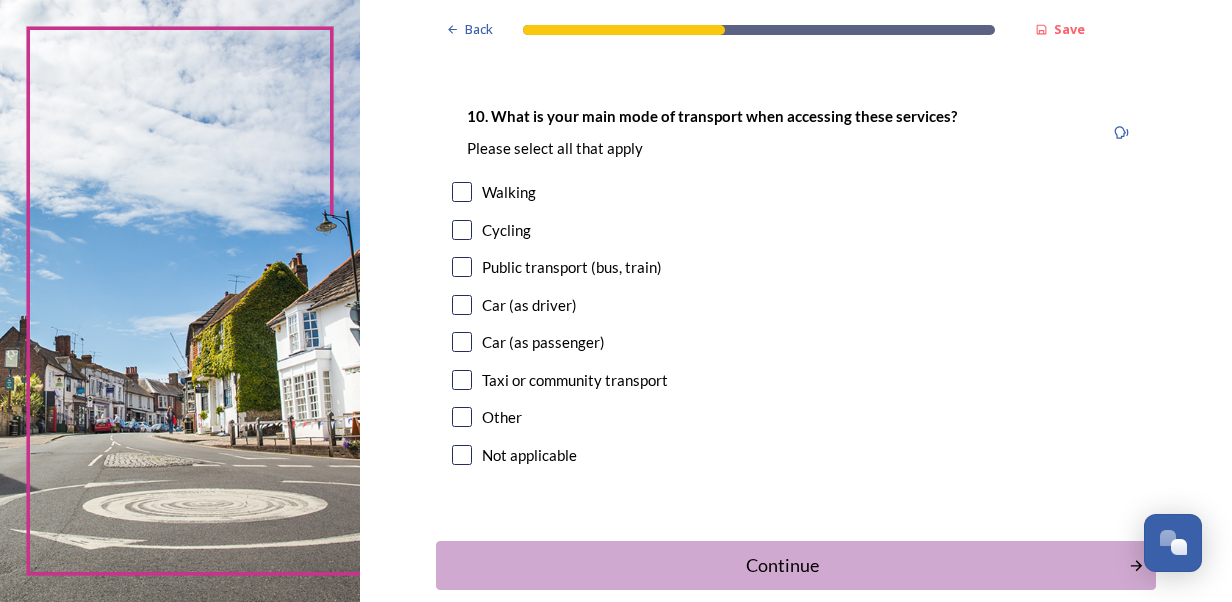 click at bounding box center [462, 267] 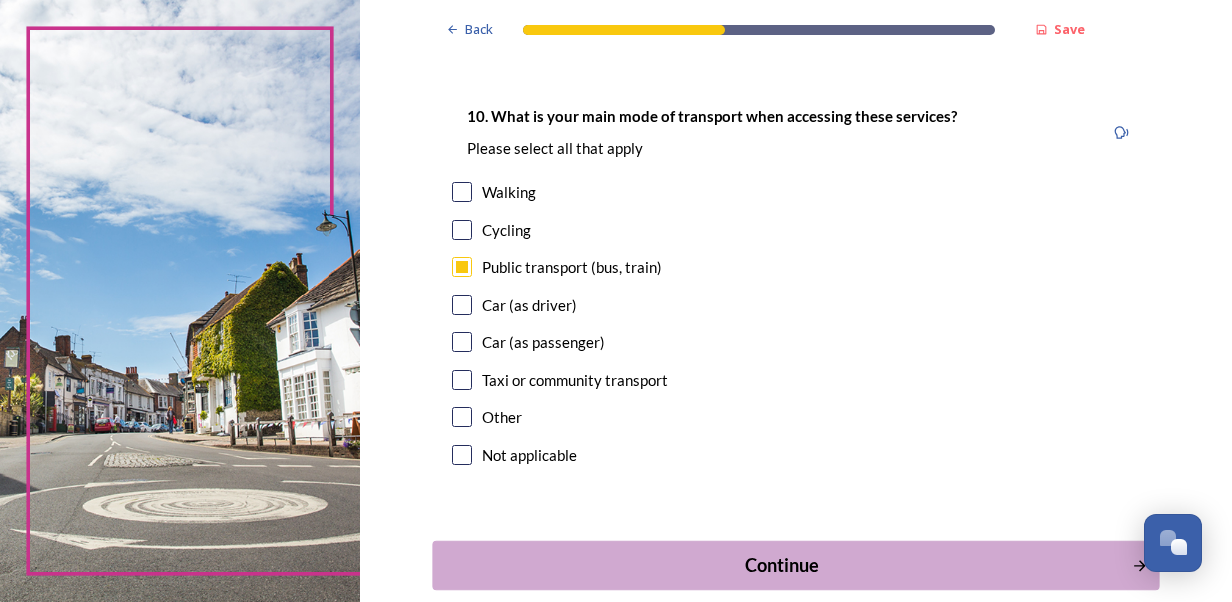 click on "Continue" at bounding box center (781, 565) 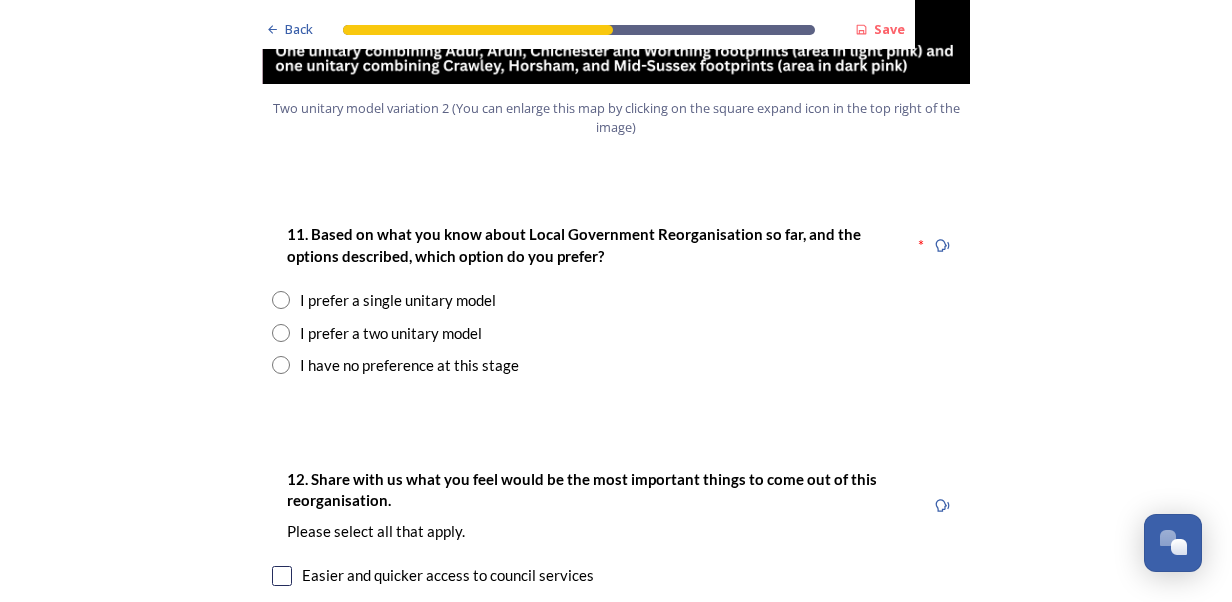 scroll, scrollTop: 2554, scrollLeft: 0, axis: vertical 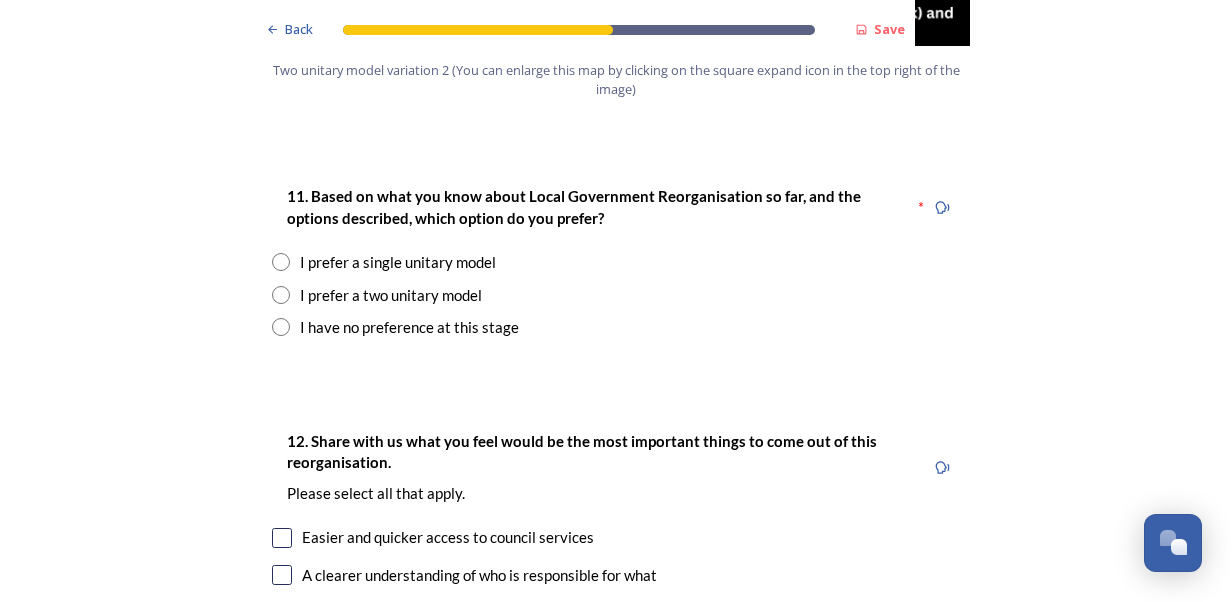click at bounding box center (281, 295) 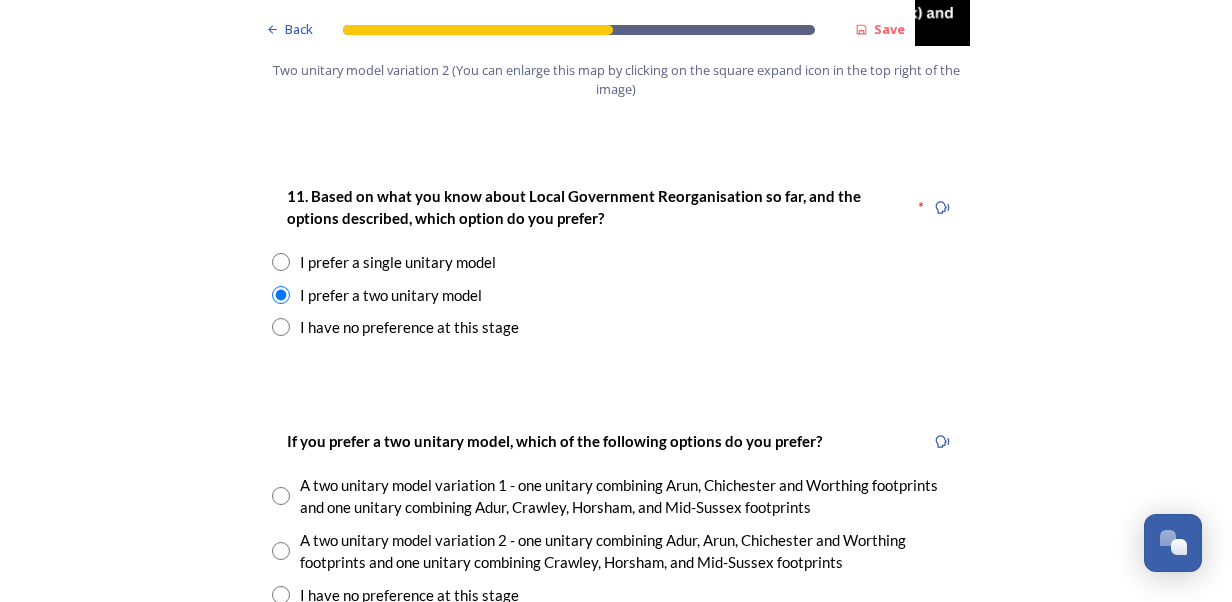 click at bounding box center (281, 551) 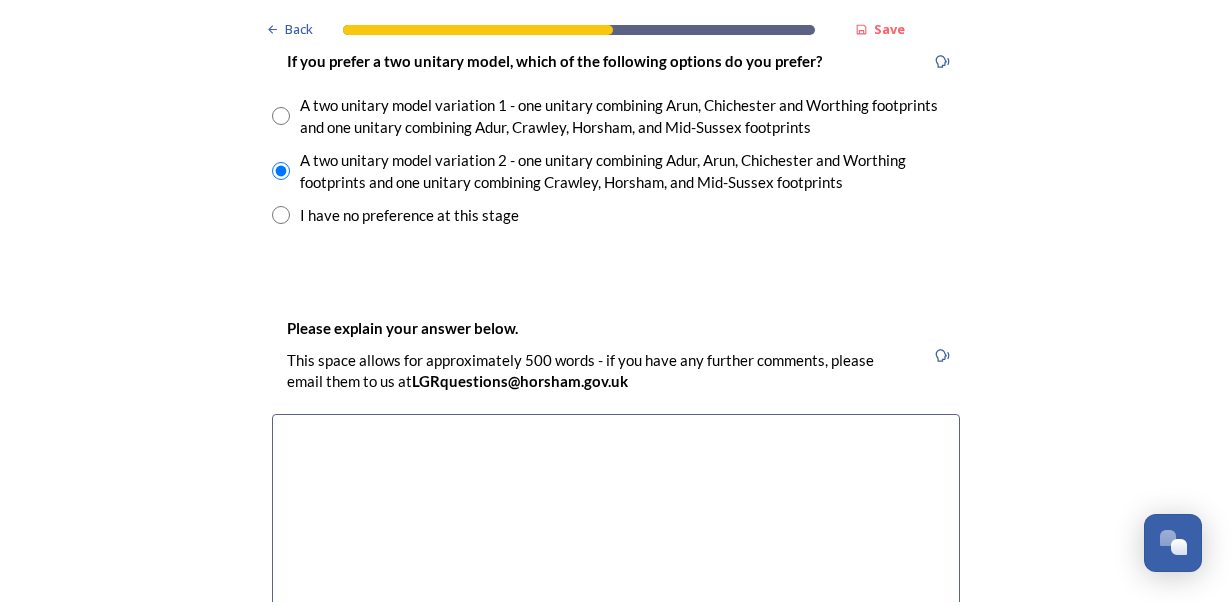 scroll, scrollTop: 3082, scrollLeft: 0, axis: vertical 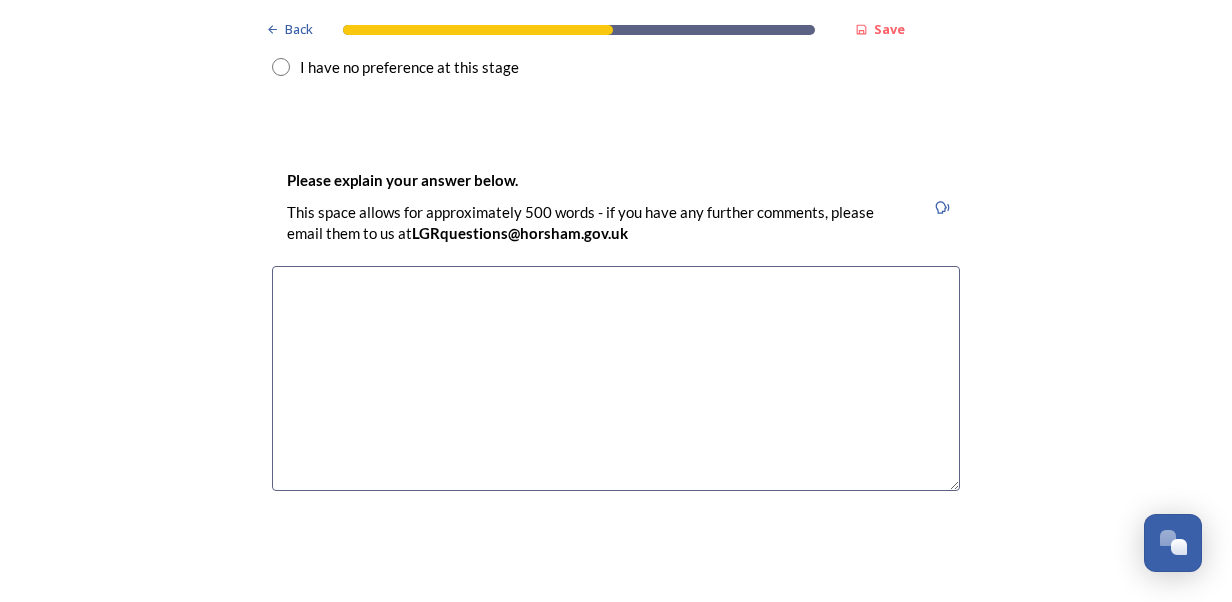 click at bounding box center [616, 378] 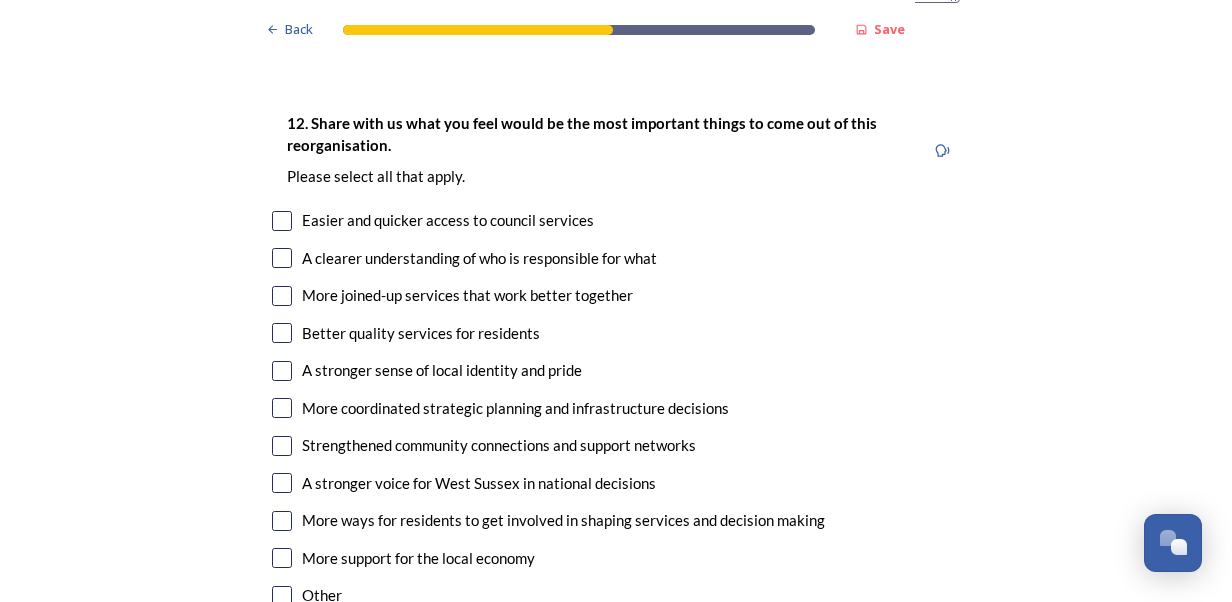 scroll, scrollTop: 3653, scrollLeft: 0, axis: vertical 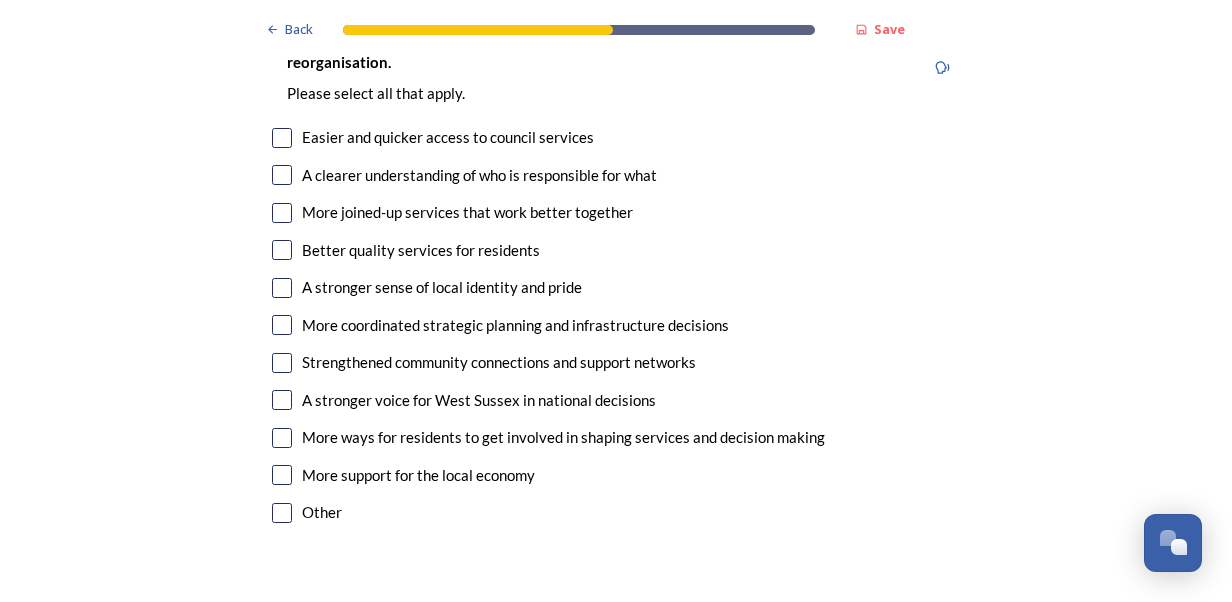 type on "The smaller unitary councils would deliver better services to specific areas, and it doesn't make sense to separate Adur and Worthing." 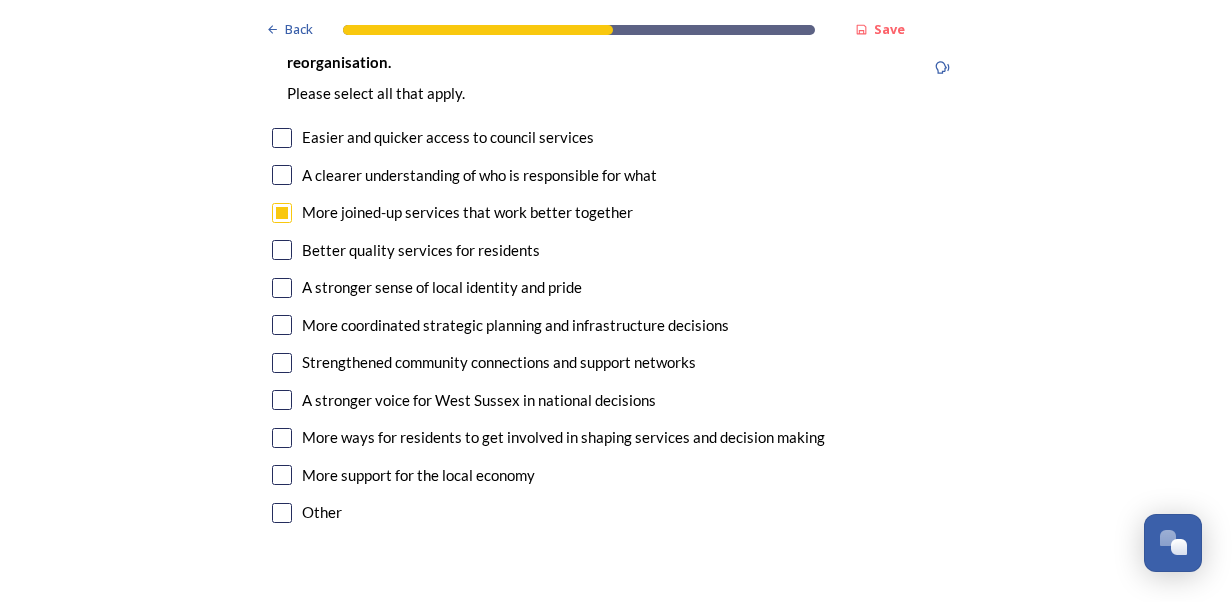 click at bounding box center (282, 250) 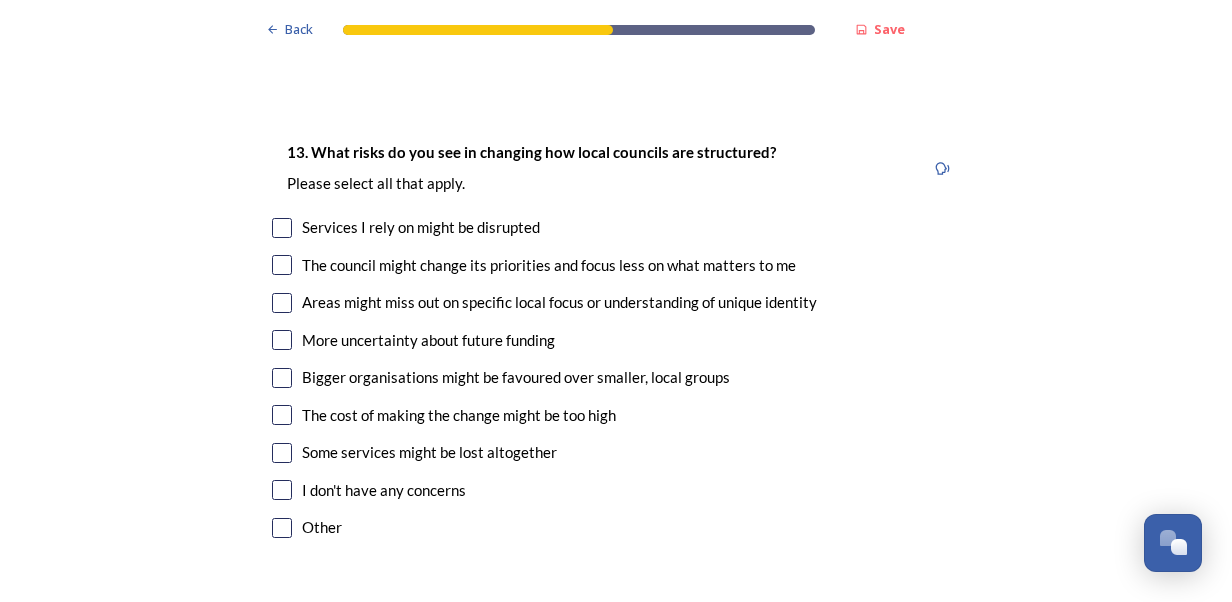 scroll, scrollTop: 4223, scrollLeft: 0, axis: vertical 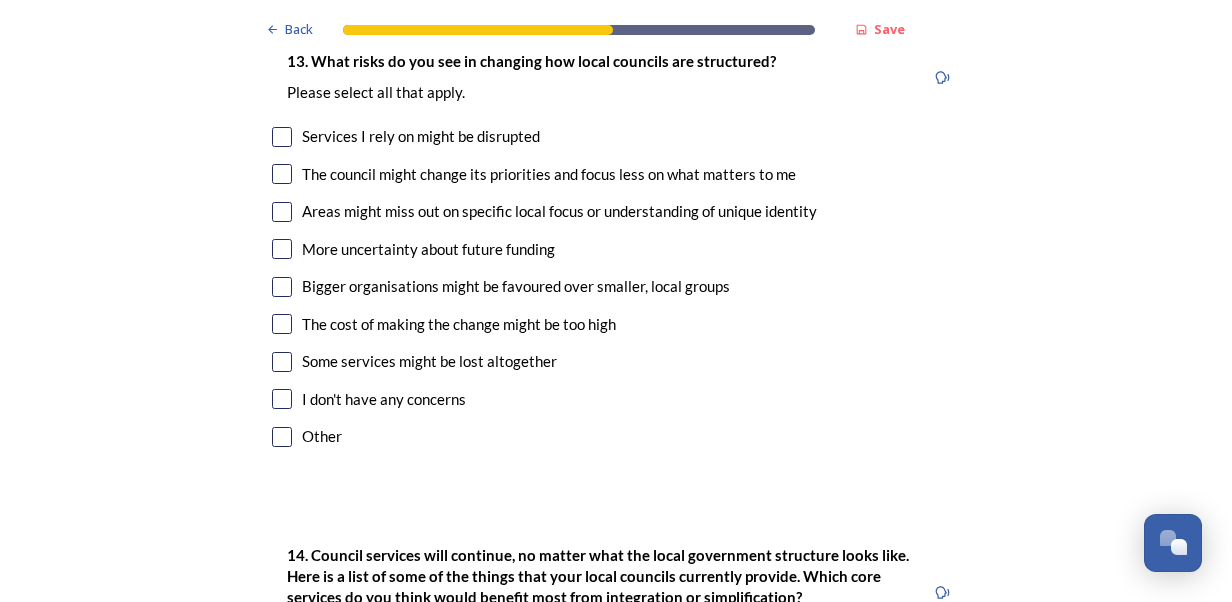 click at bounding box center [282, 137] 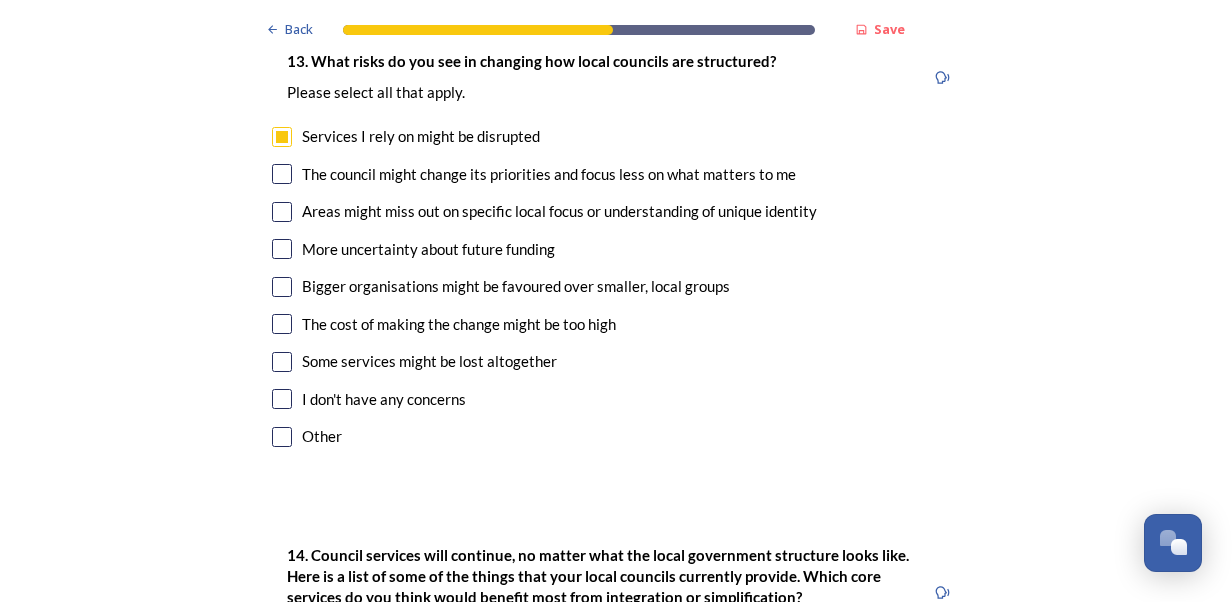 click at bounding box center (282, 174) 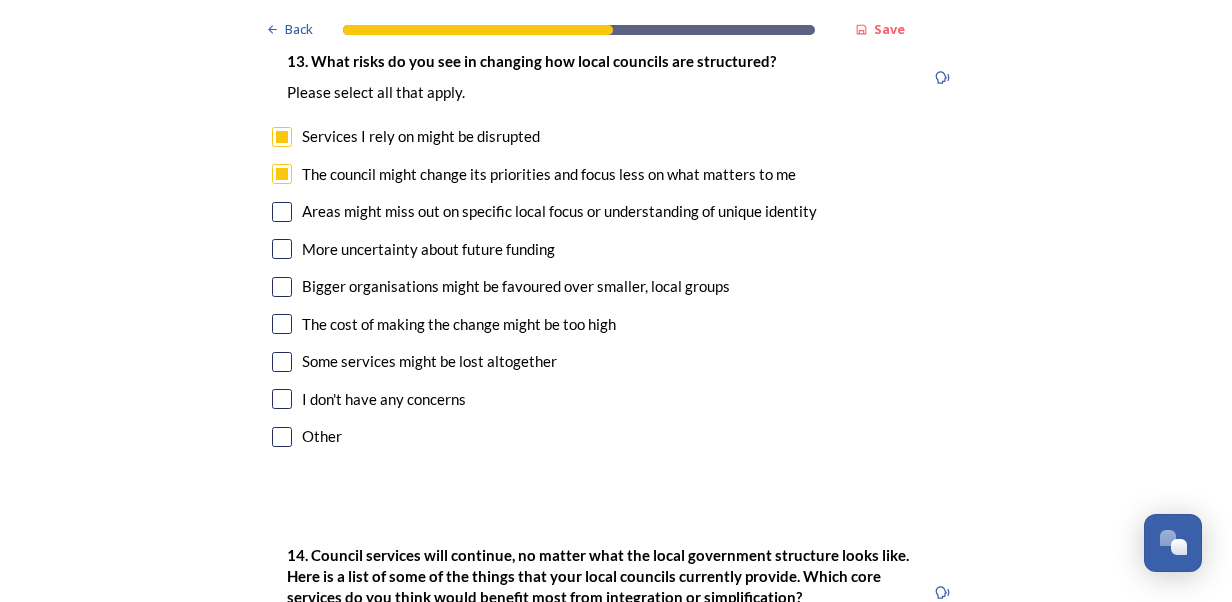 click at bounding box center (282, 287) 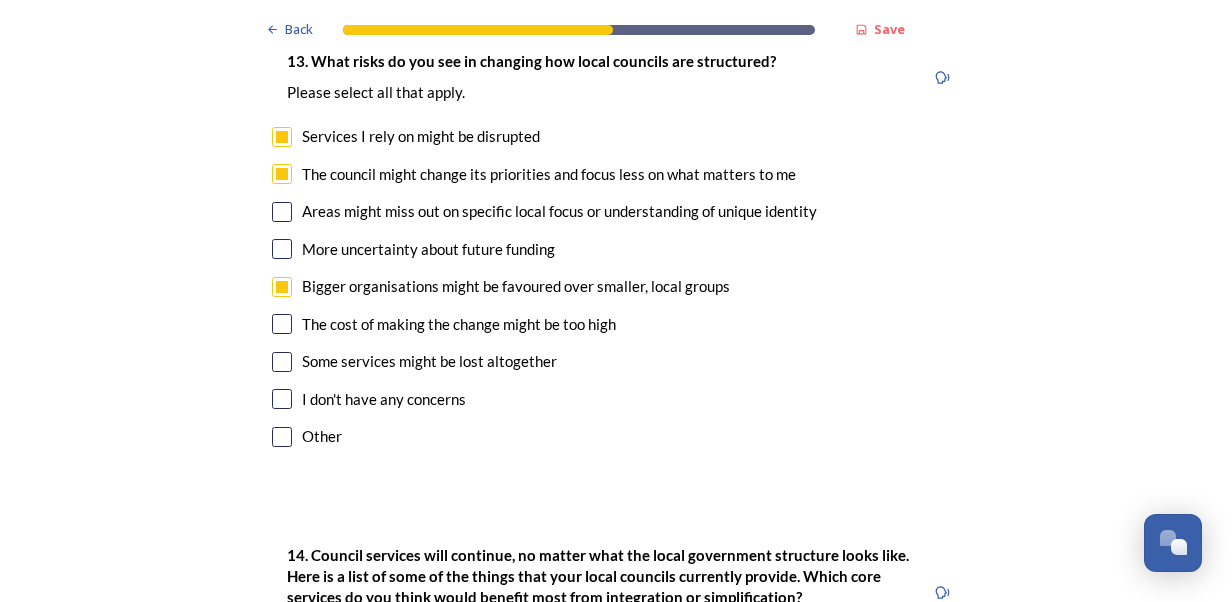 click at bounding box center (282, 362) 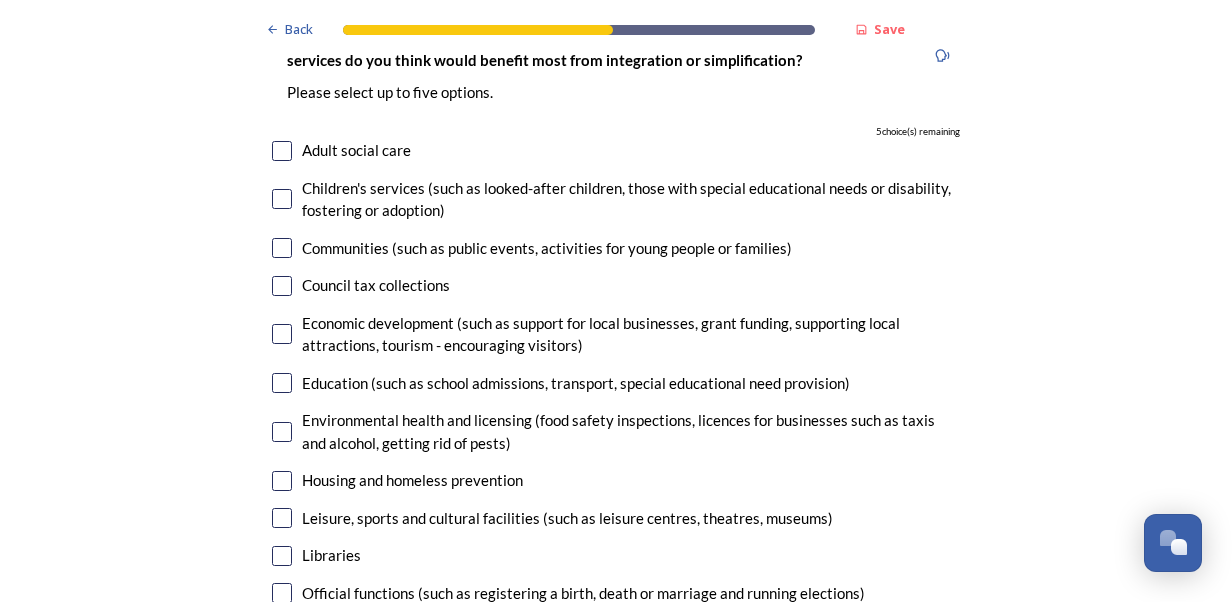 scroll, scrollTop: 4810, scrollLeft: 0, axis: vertical 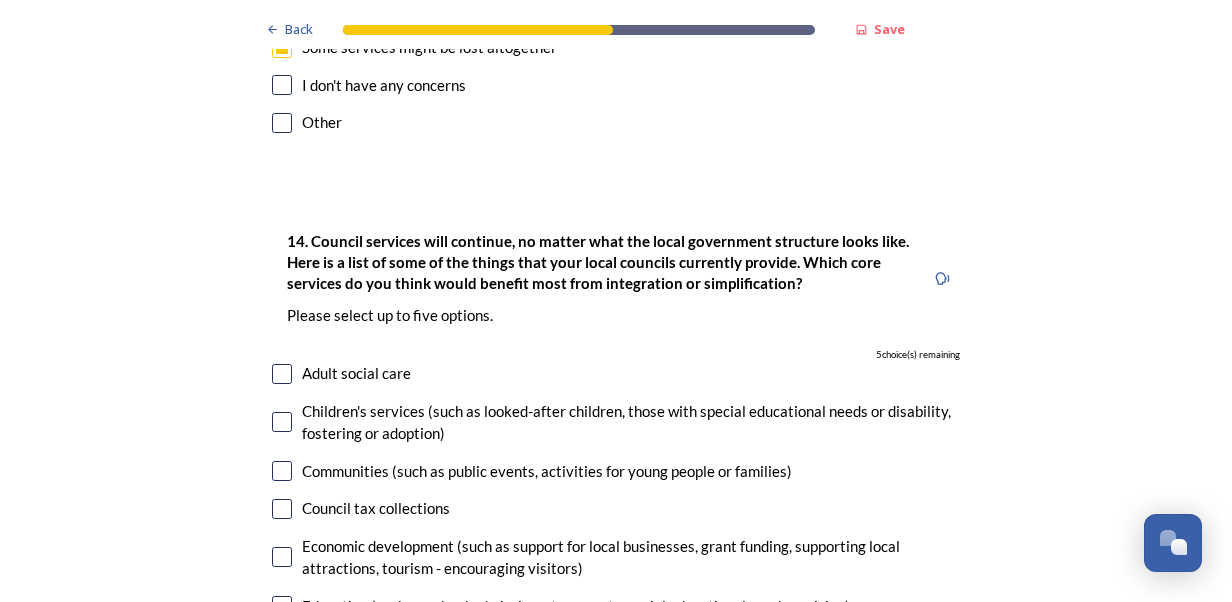 click at bounding box center [282, 374] 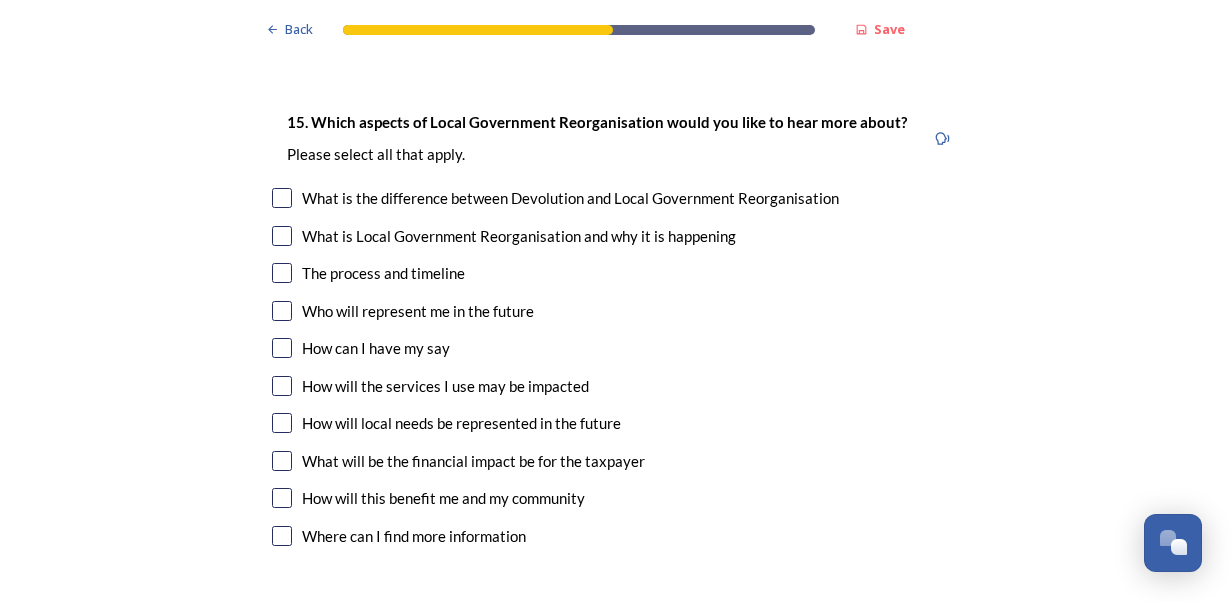 scroll, scrollTop: 5702, scrollLeft: 0, axis: vertical 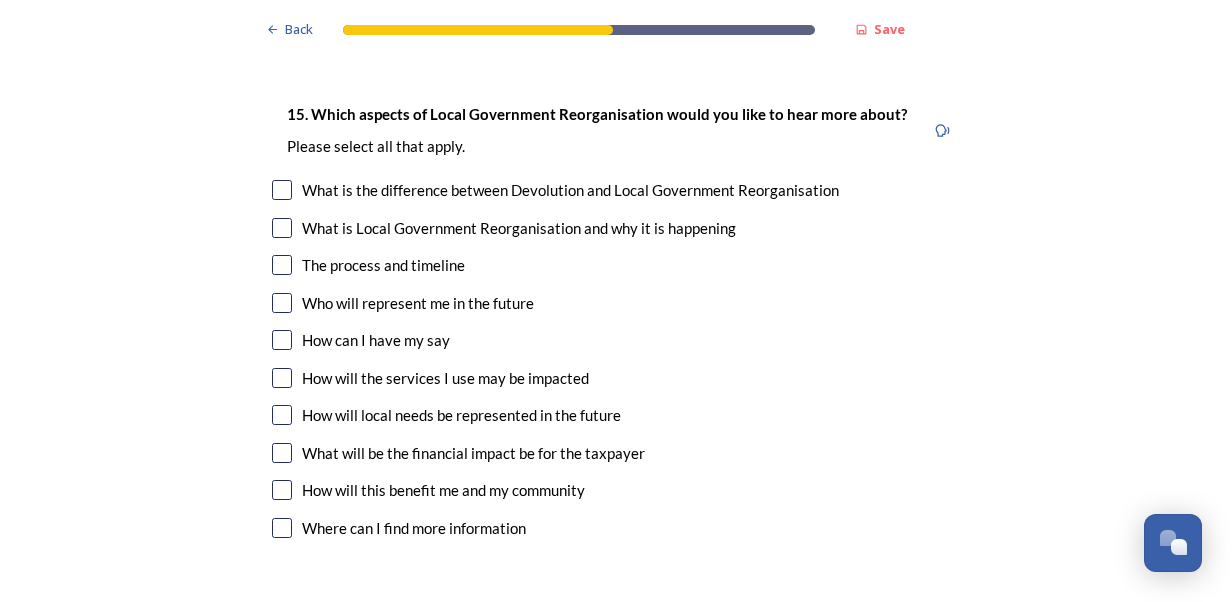 click at bounding box center (282, 190) 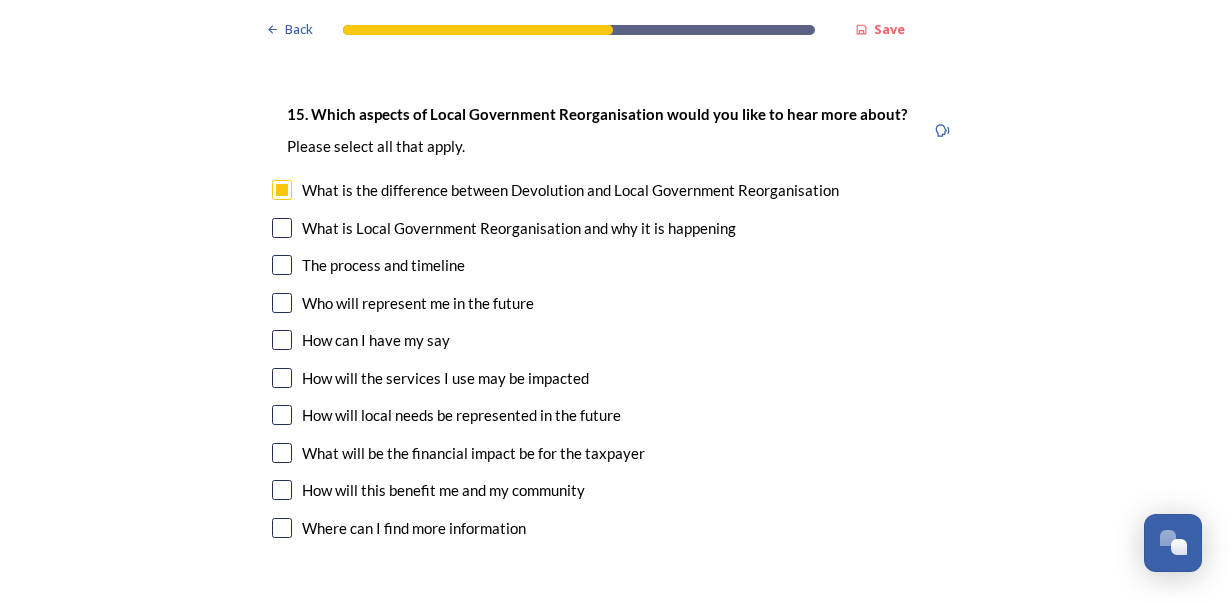 click at bounding box center (282, 228) 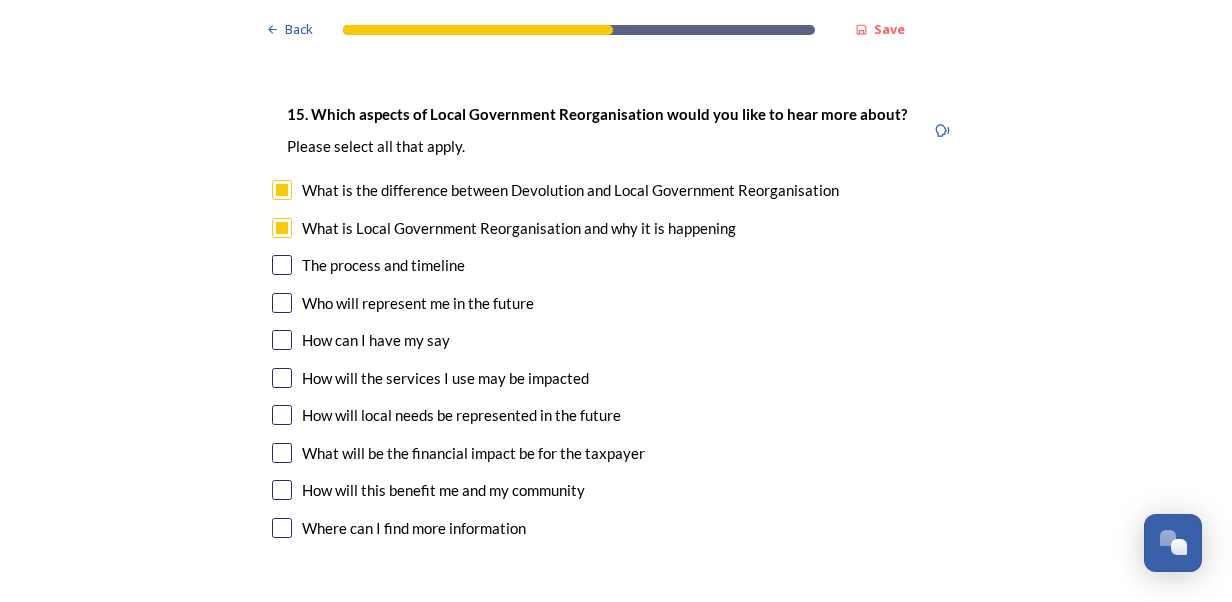 click at bounding box center (282, 265) 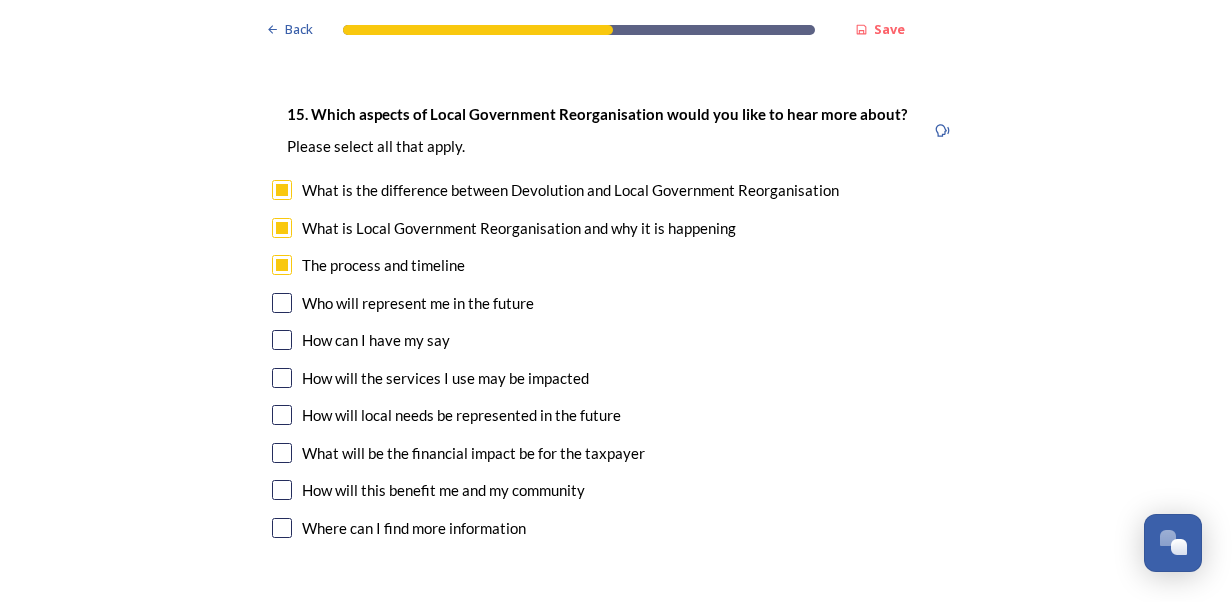 click at bounding box center (282, 303) 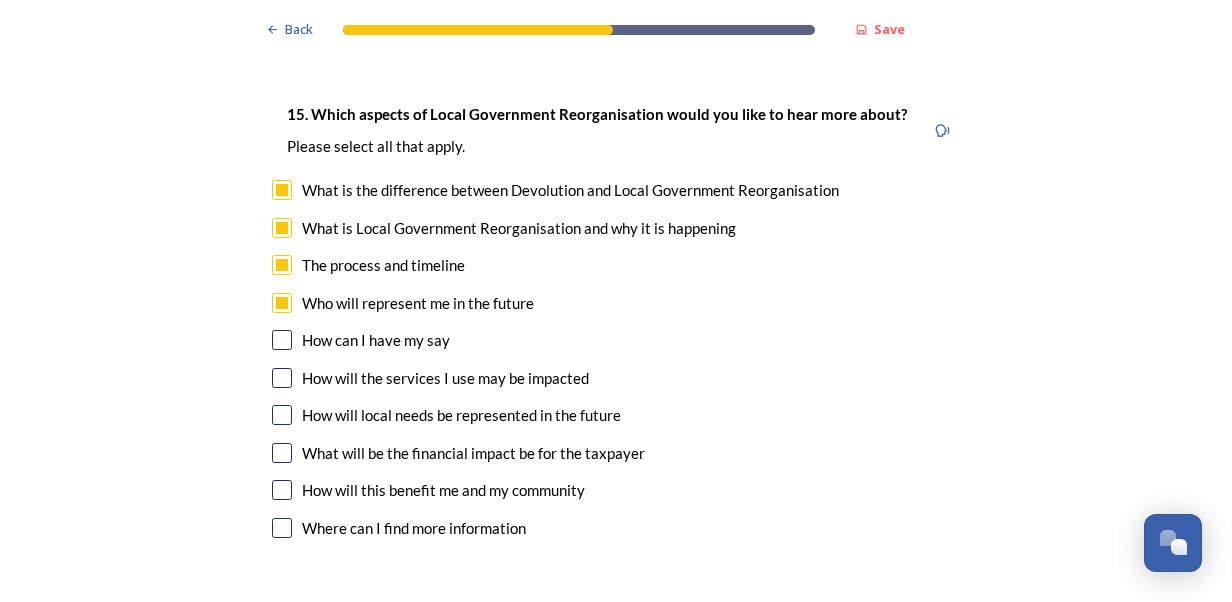 click at bounding box center (282, 378) 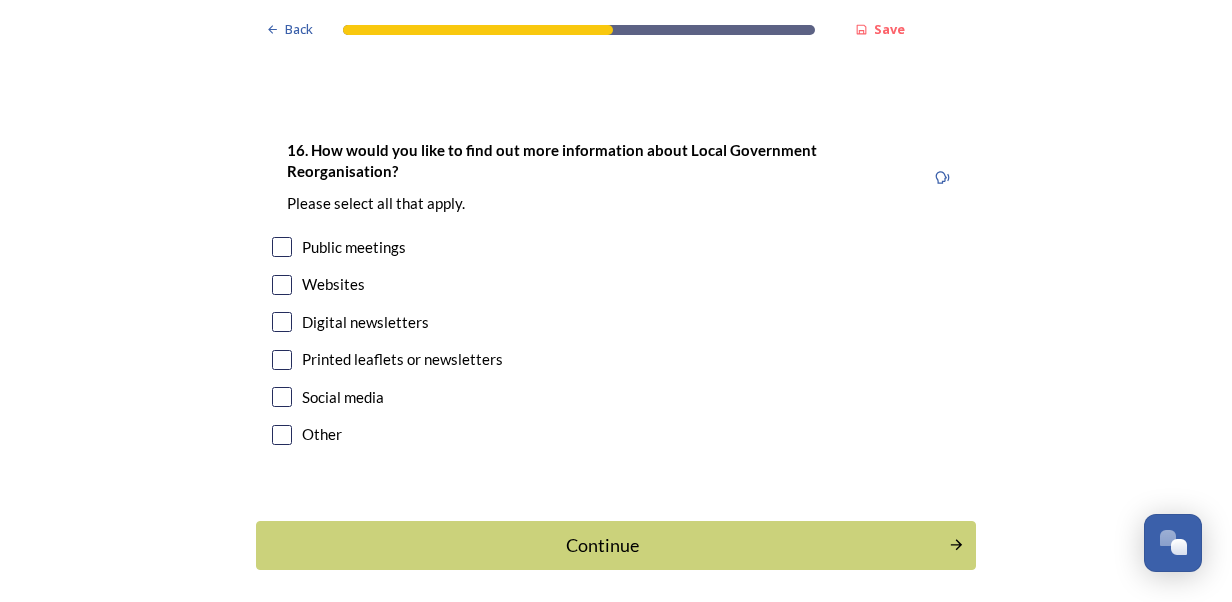scroll, scrollTop: 6215, scrollLeft: 0, axis: vertical 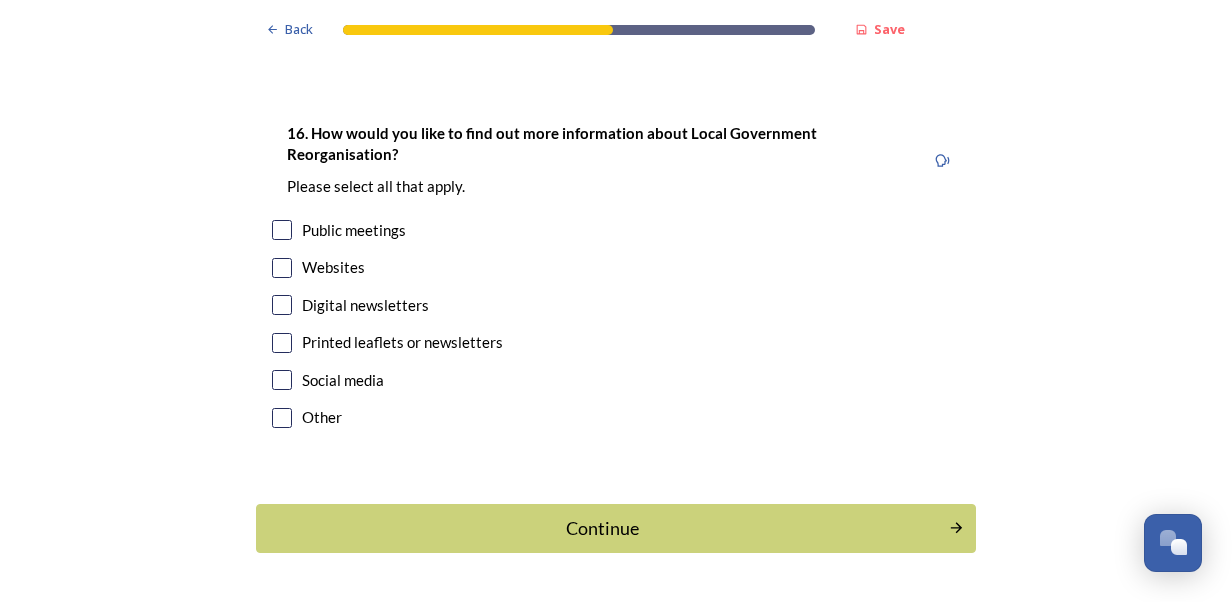 click at bounding box center [282, 305] 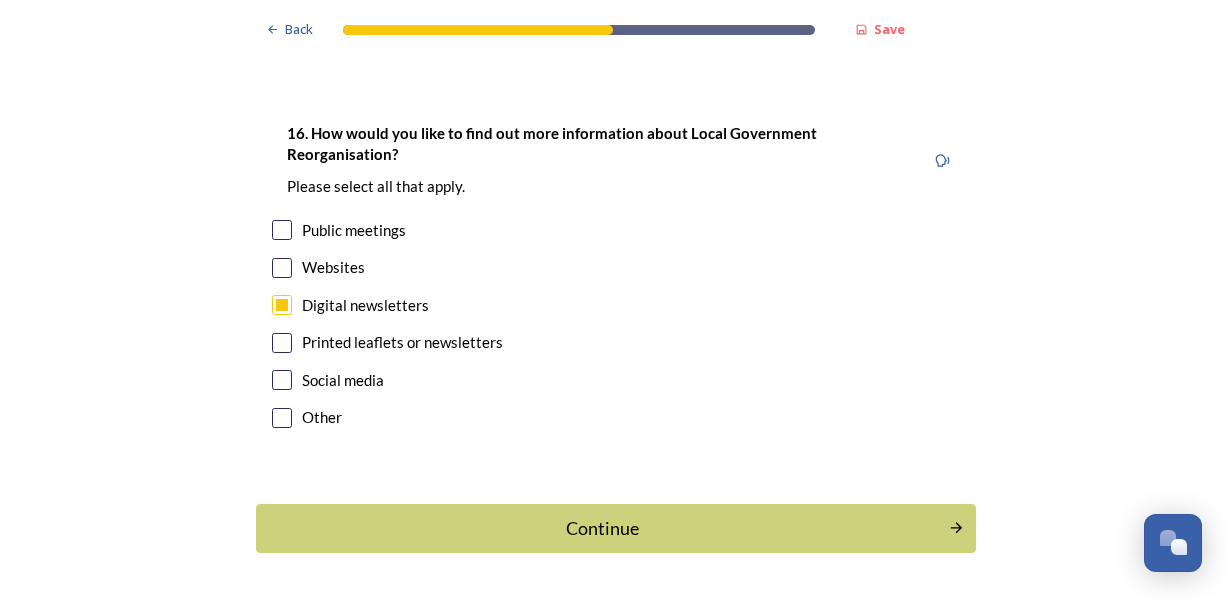 click at bounding box center (282, 268) 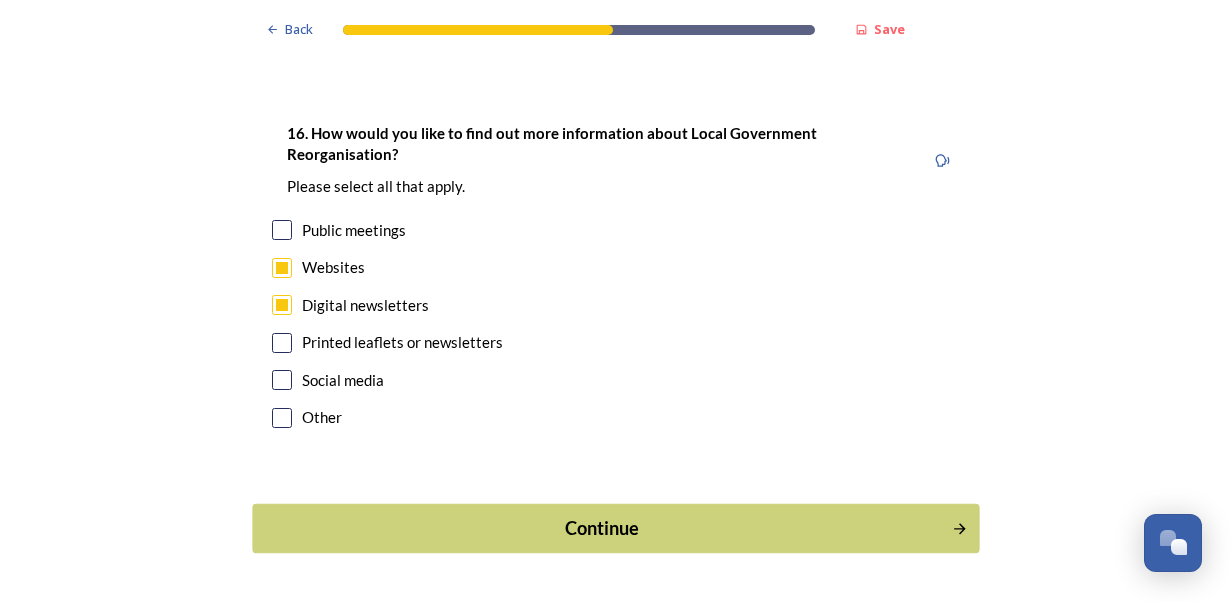click on "Continue" at bounding box center [602, 528] 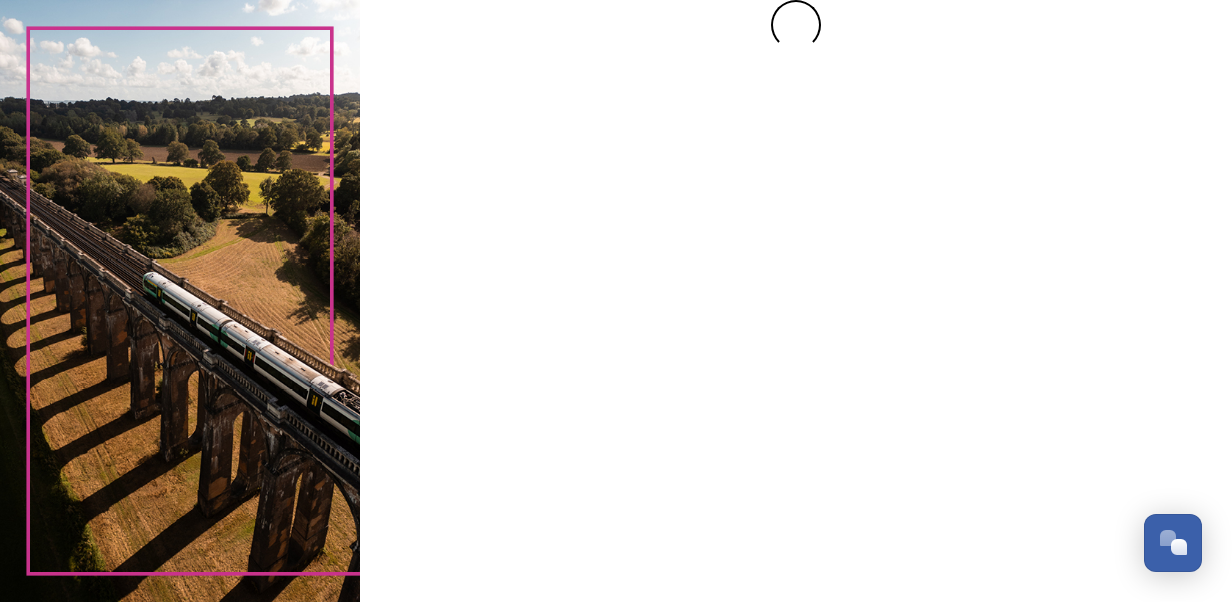 scroll, scrollTop: 0, scrollLeft: 0, axis: both 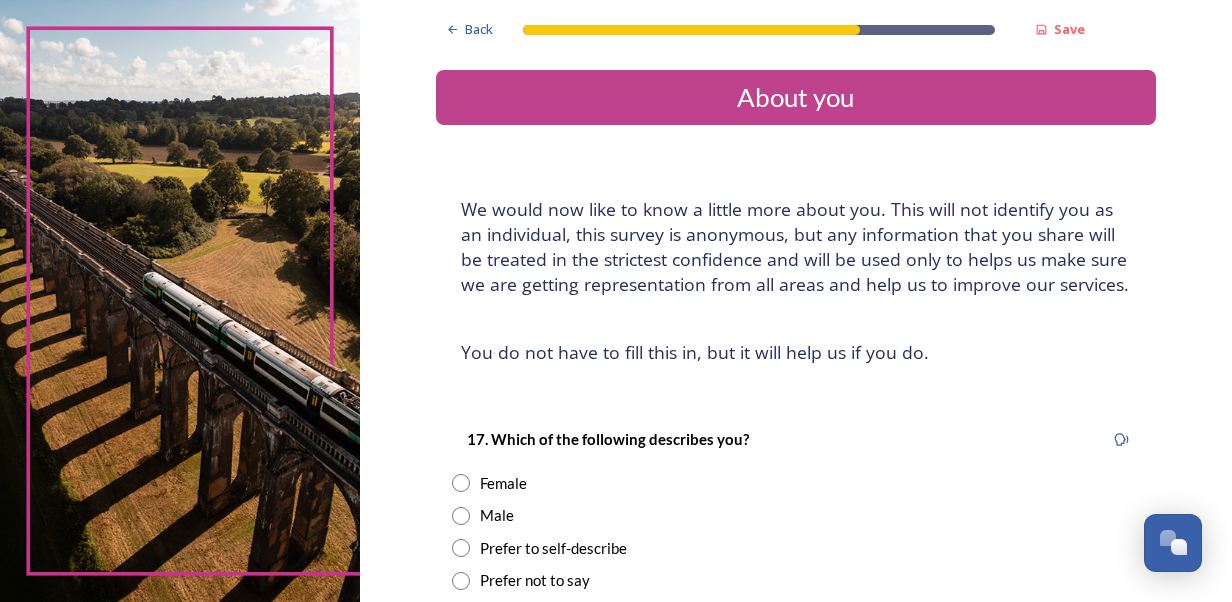 click at bounding box center (461, 483) 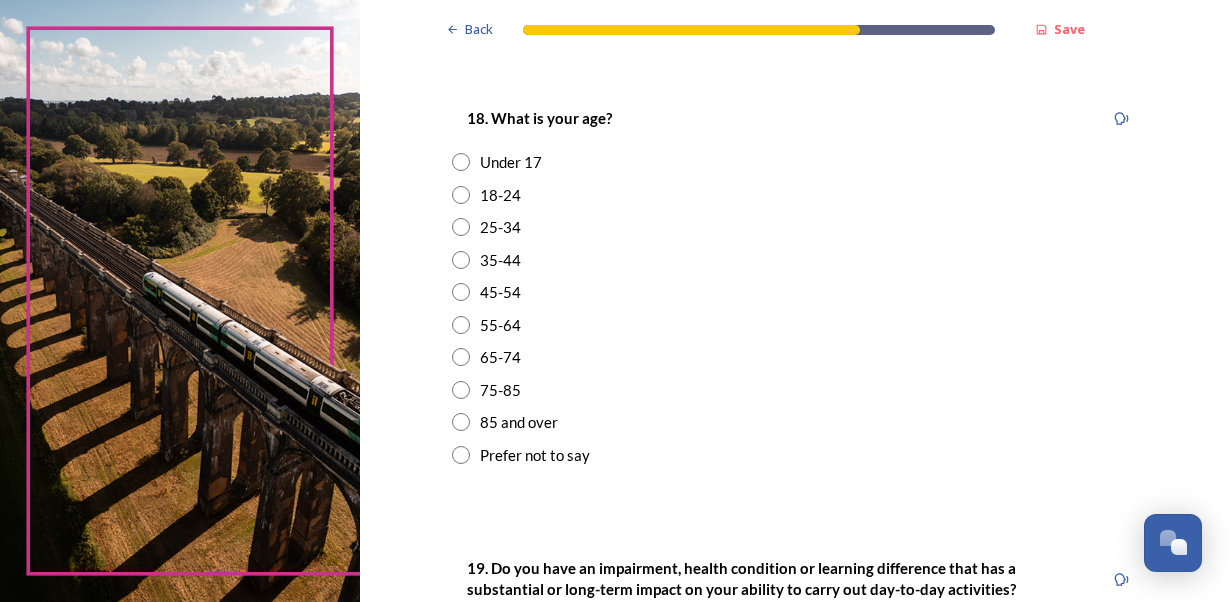 scroll, scrollTop: 578, scrollLeft: 0, axis: vertical 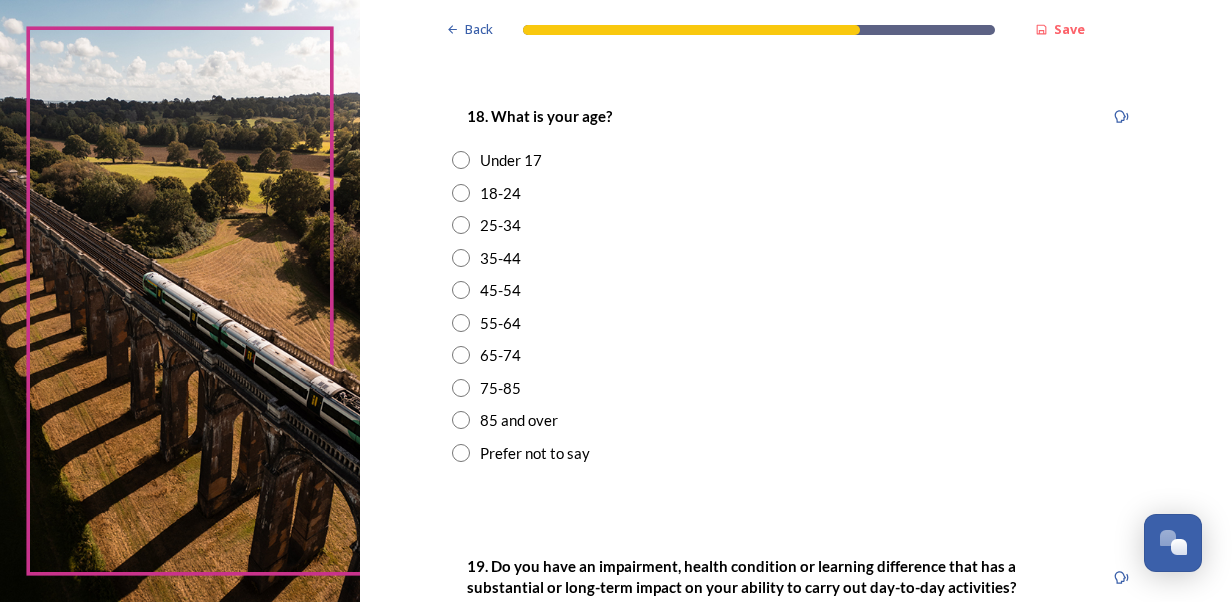 click at bounding box center (461, 290) 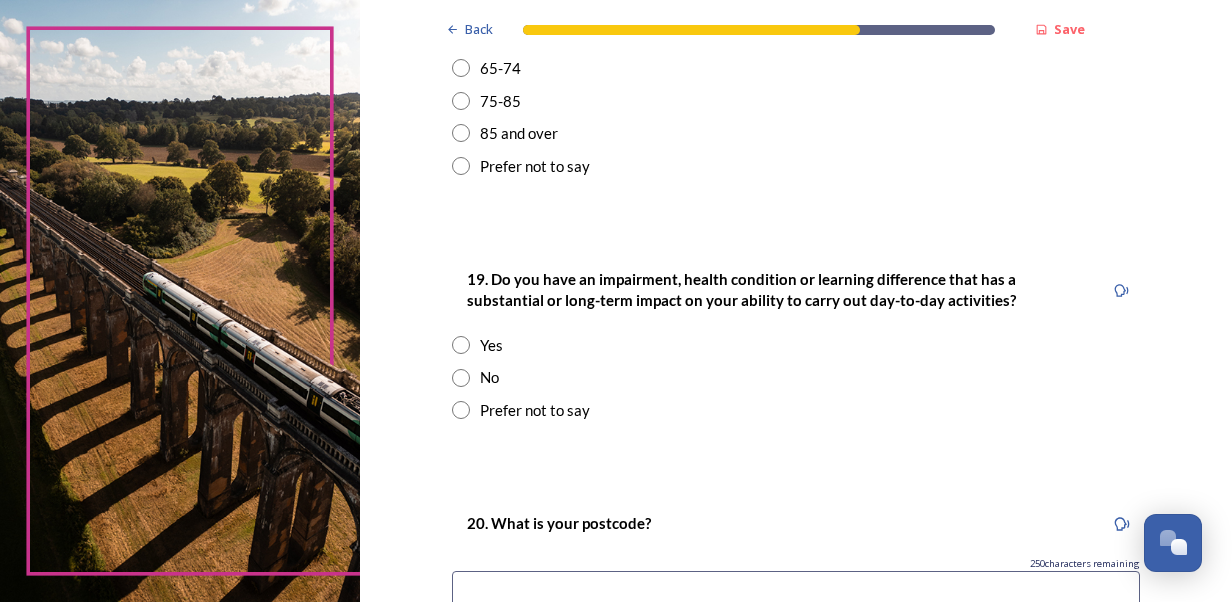 scroll, scrollTop: 886, scrollLeft: 0, axis: vertical 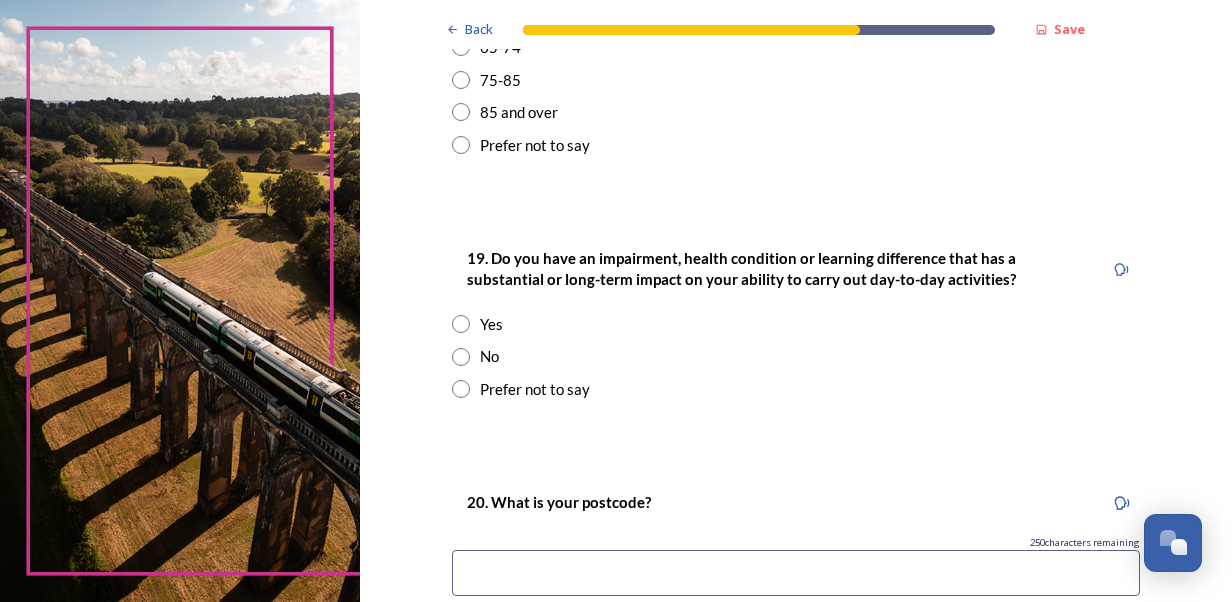 click at bounding box center [461, 357] 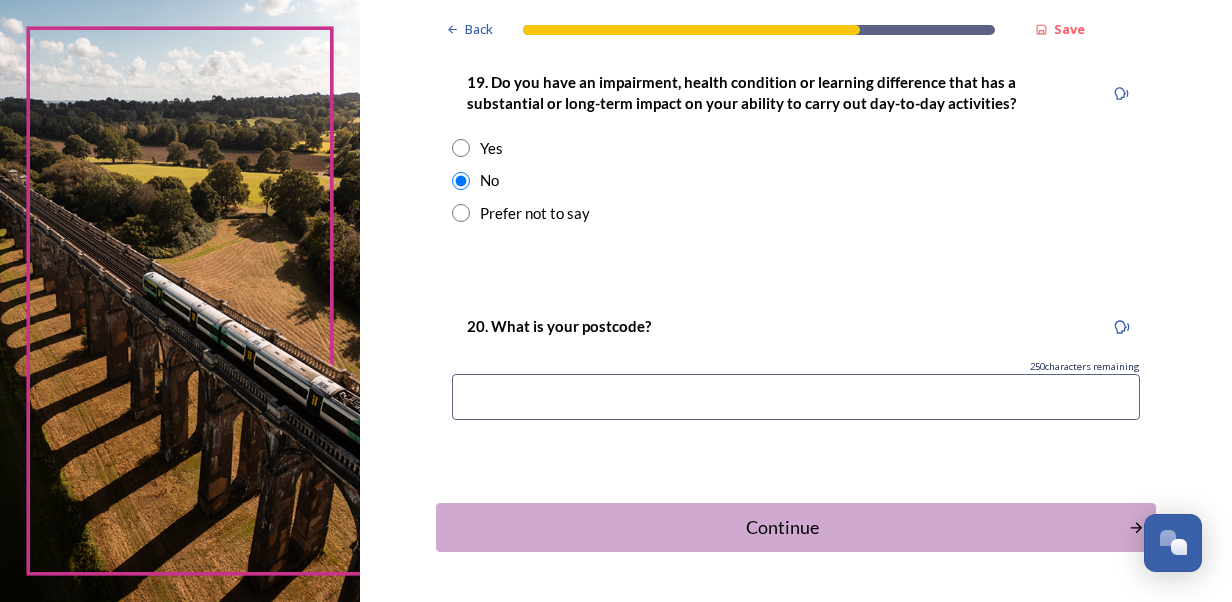scroll, scrollTop: 1091, scrollLeft: 0, axis: vertical 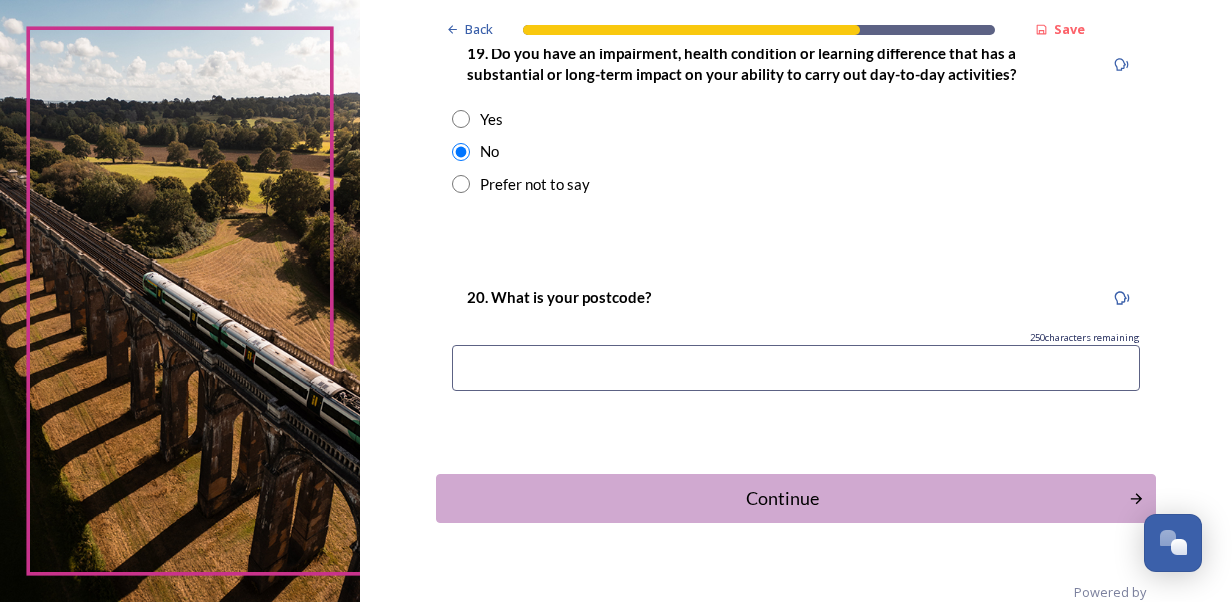 click at bounding box center [796, 368] 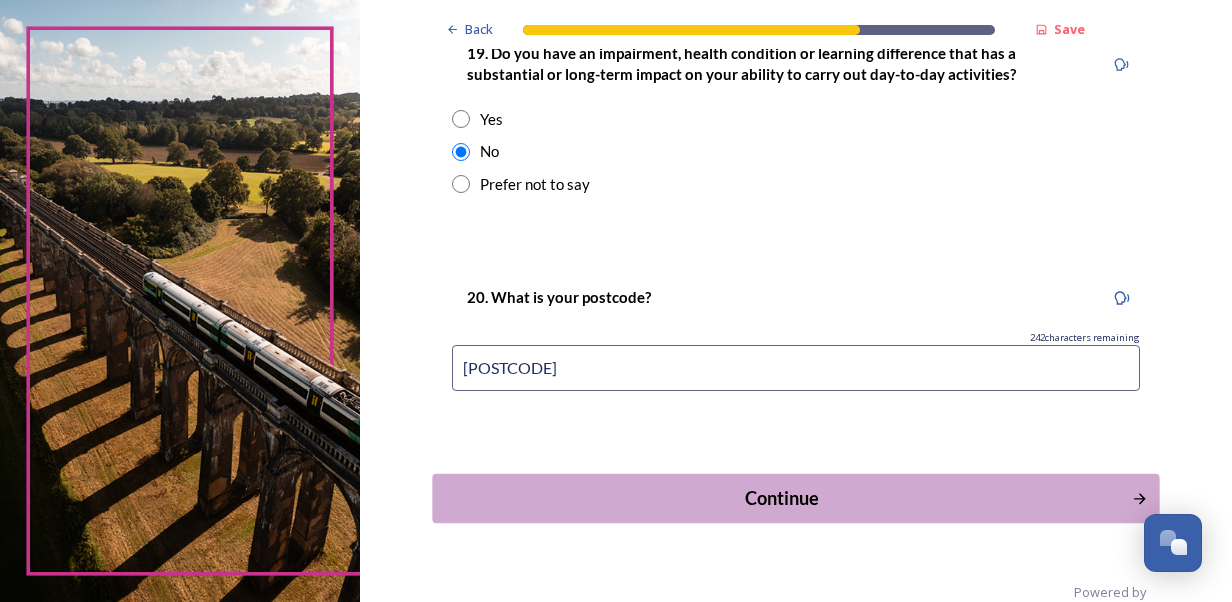 type on "PO20 3QU" 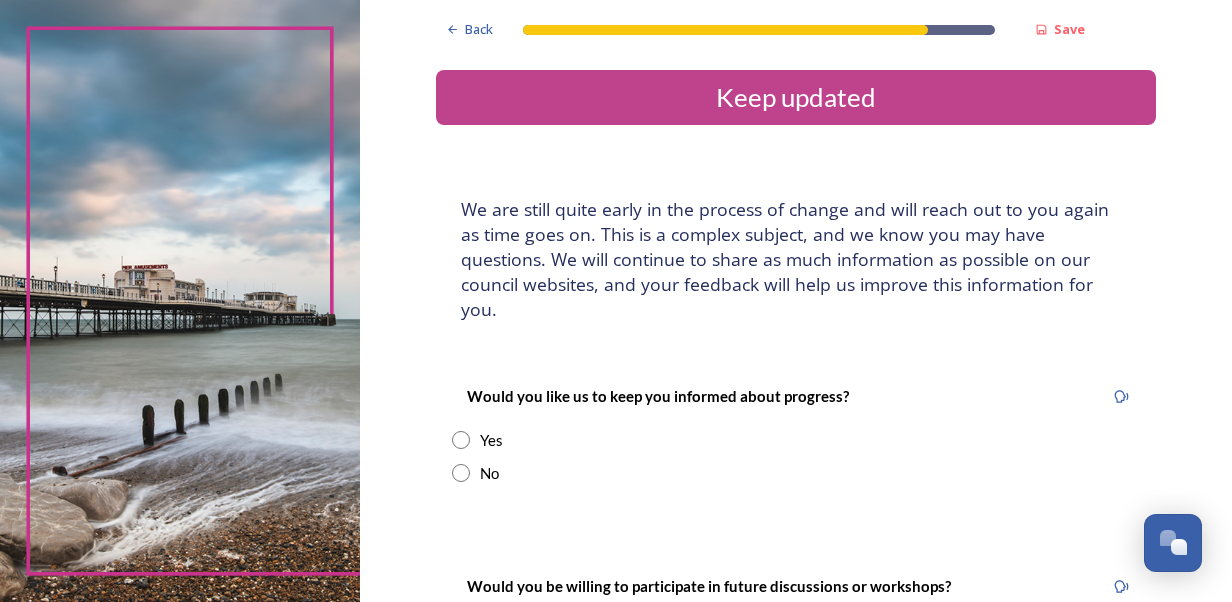 click at bounding box center [461, 473] 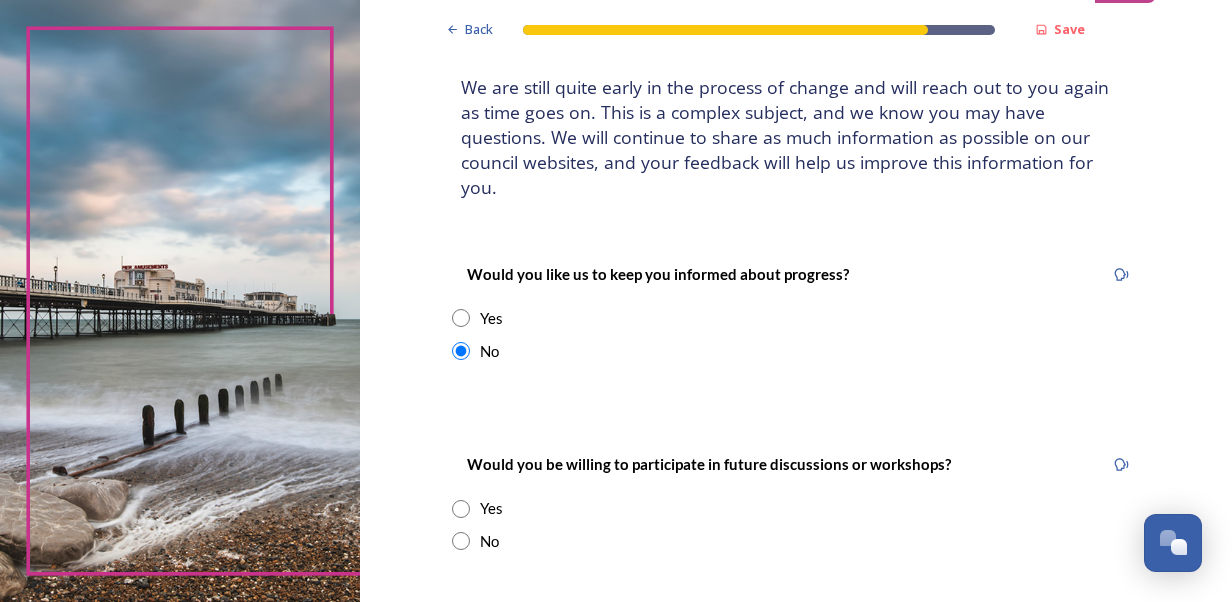 scroll, scrollTop: 282, scrollLeft: 0, axis: vertical 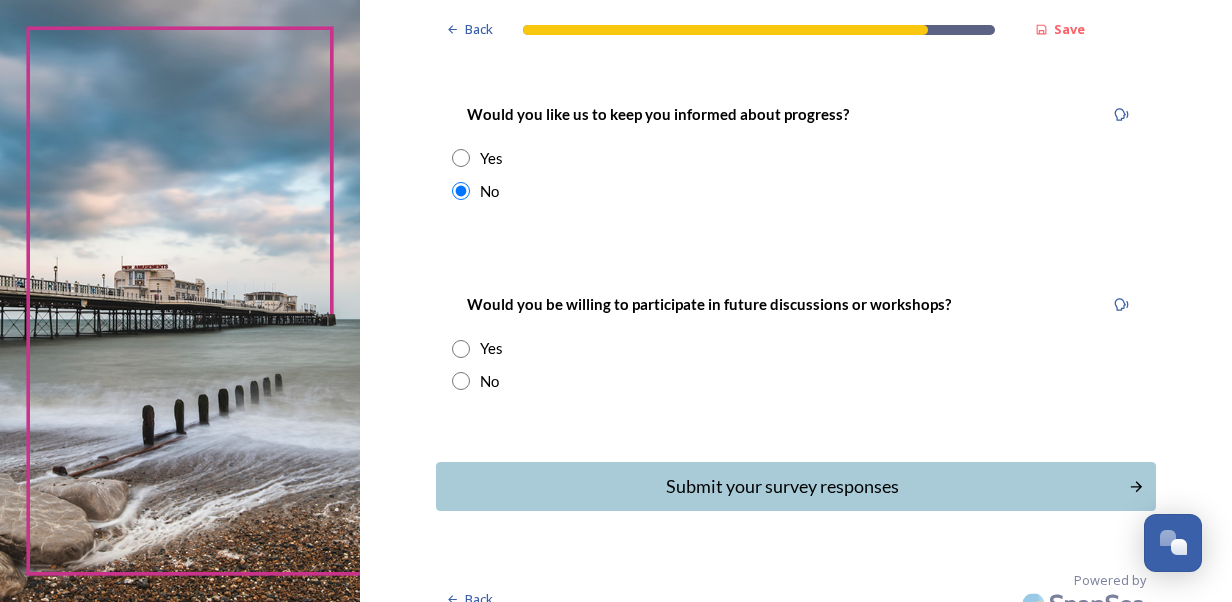 click at bounding box center [461, 381] 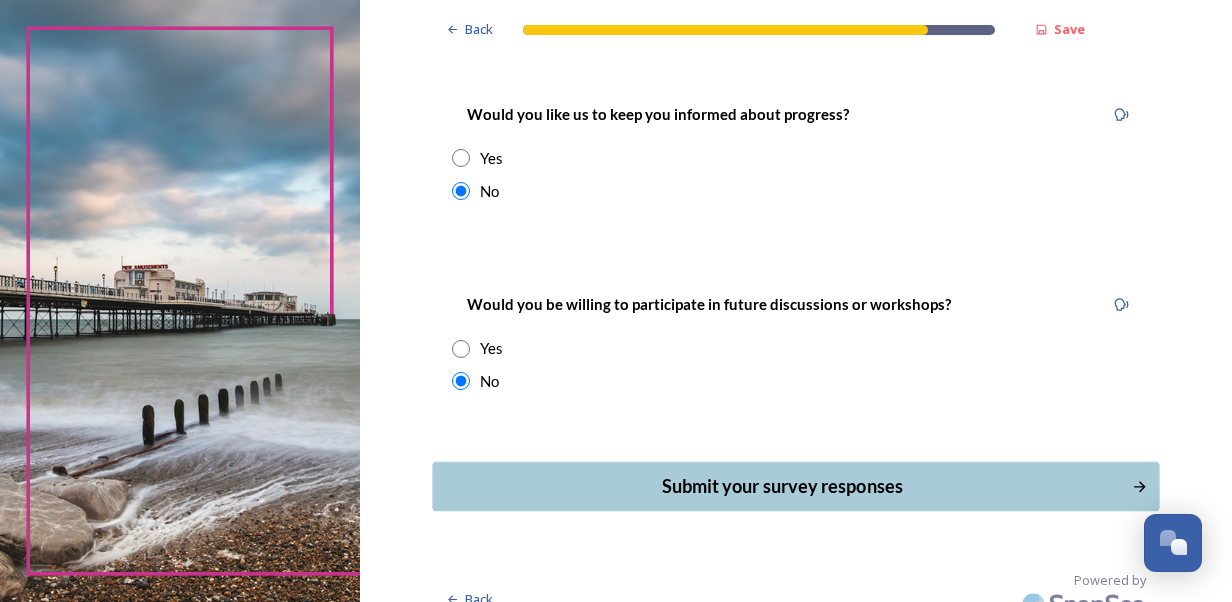 click on "Submit your survey responses" at bounding box center (781, 486) 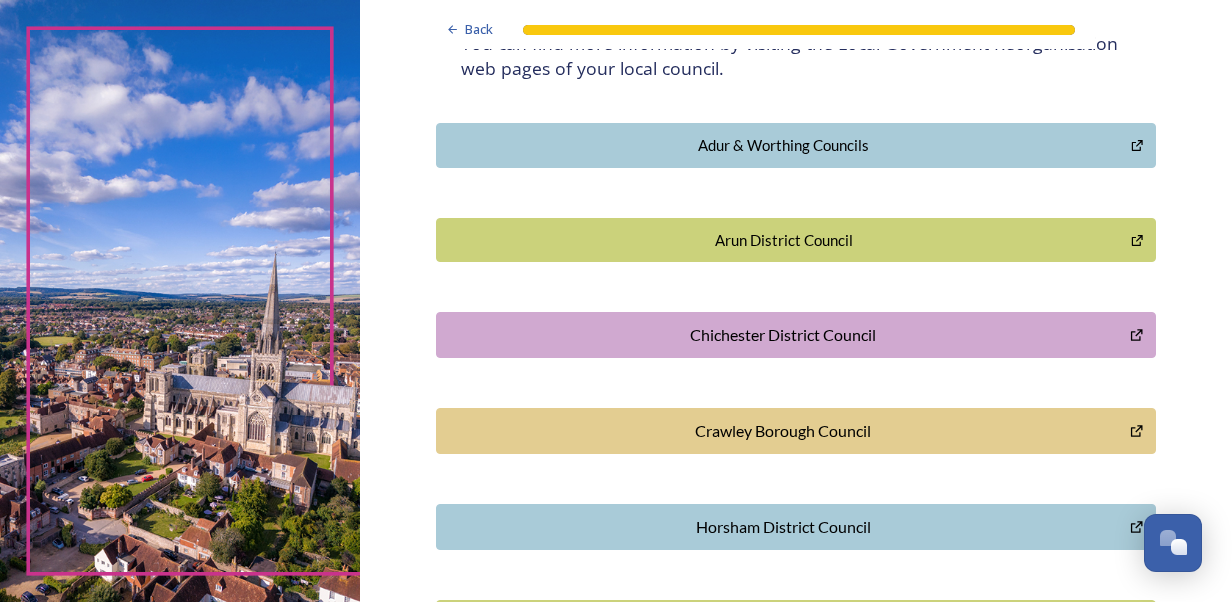 scroll, scrollTop: 432, scrollLeft: 0, axis: vertical 